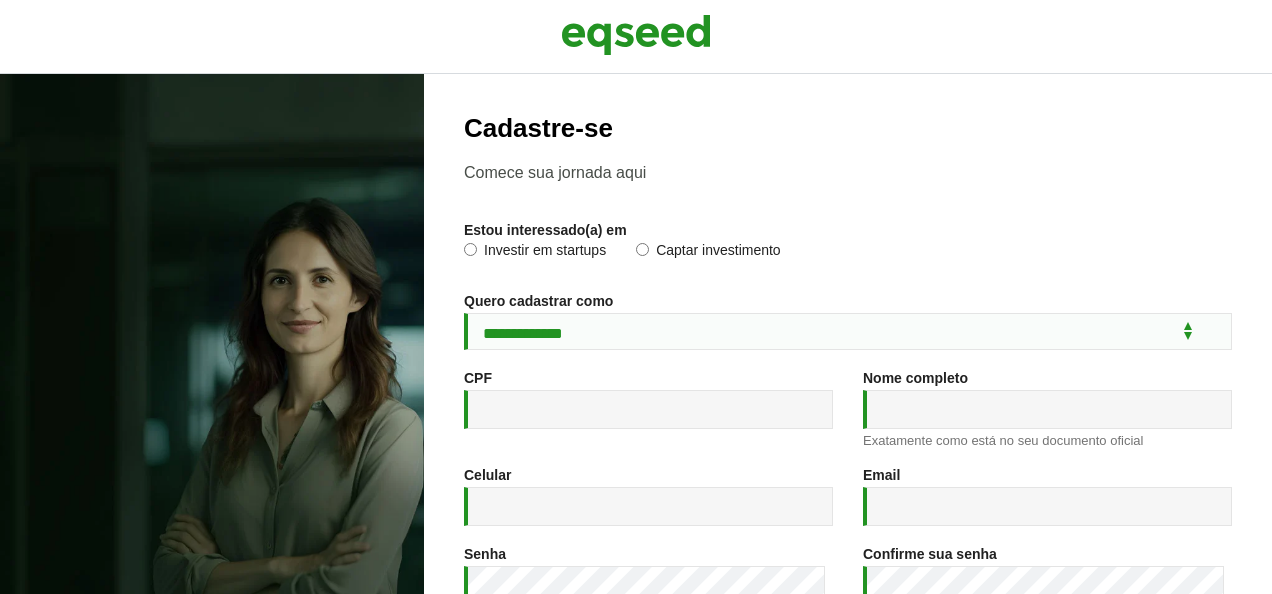 scroll, scrollTop: 0, scrollLeft: 0, axis: both 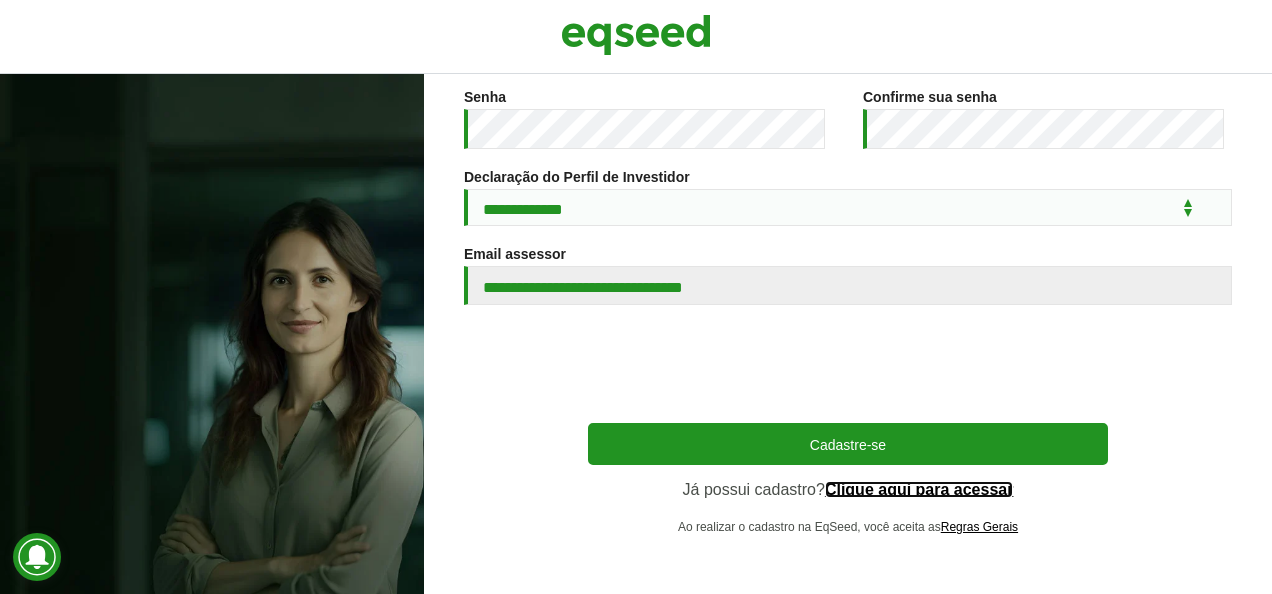 click on "Clique aqui para acessar" at bounding box center [919, 490] 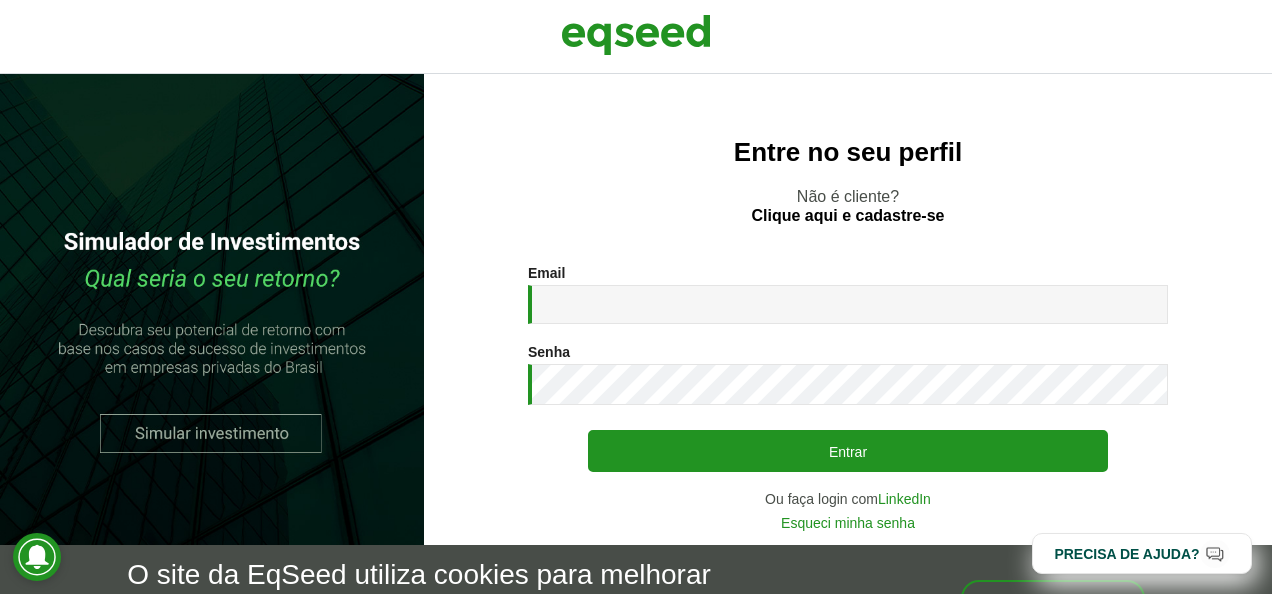 scroll, scrollTop: 0, scrollLeft: 0, axis: both 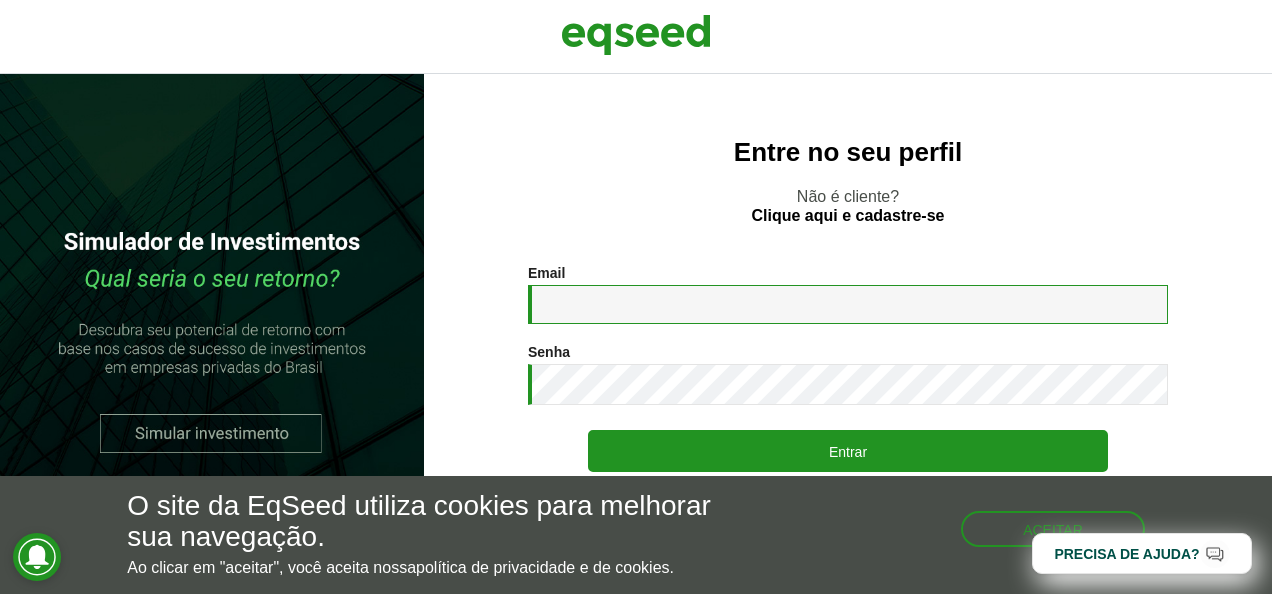 click on "Email  *" at bounding box center (848, 304) 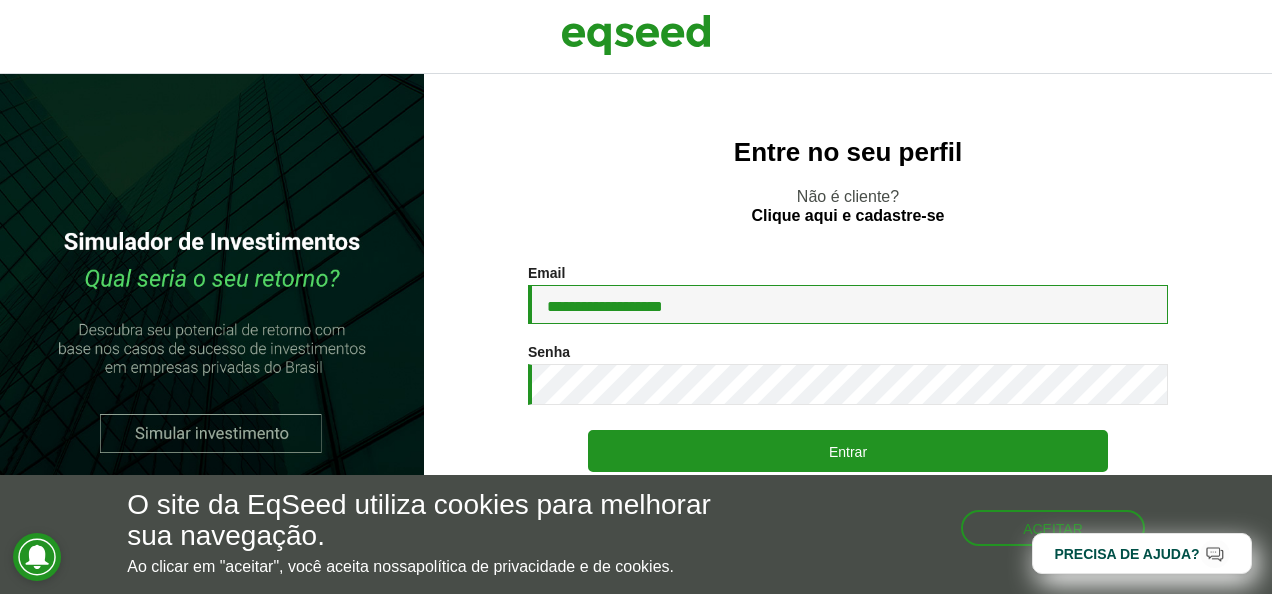 type on "**********" 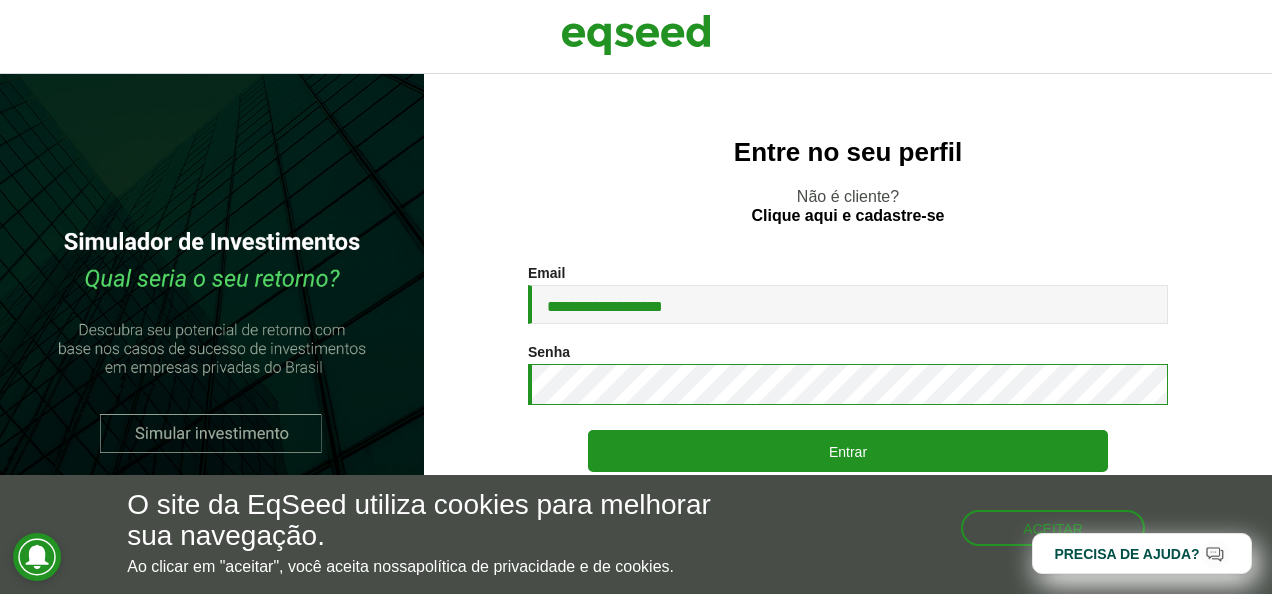 click on "Entrar" at bounding box center (848, 451) 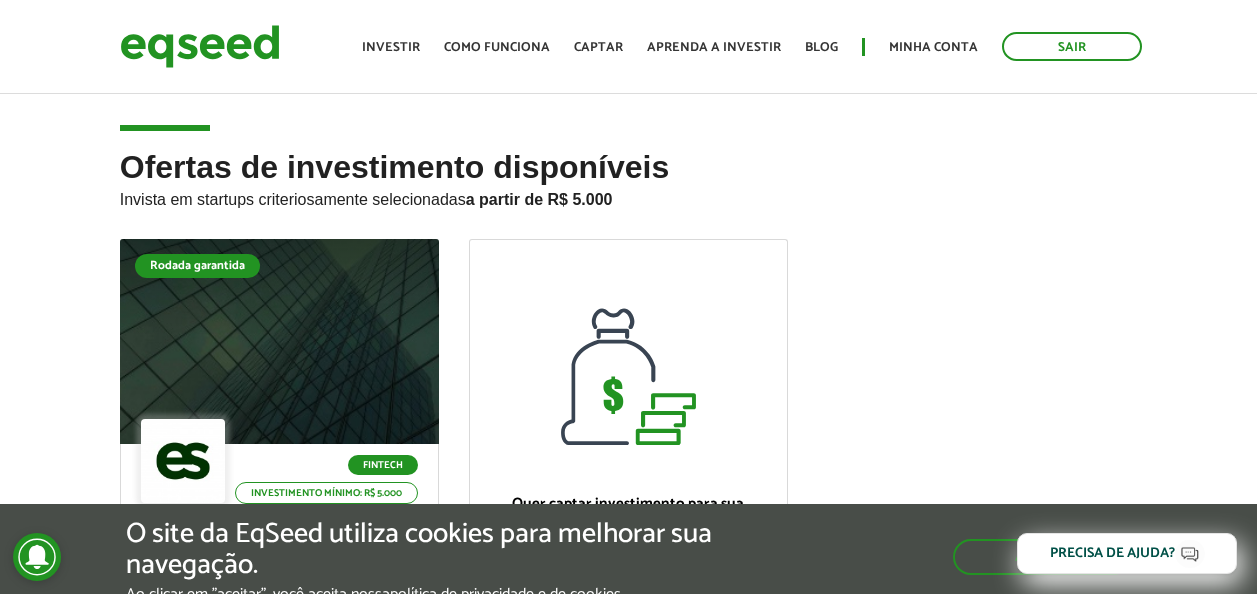 scroll, scrollTop: 0, scrollLeft: 0, axis: both 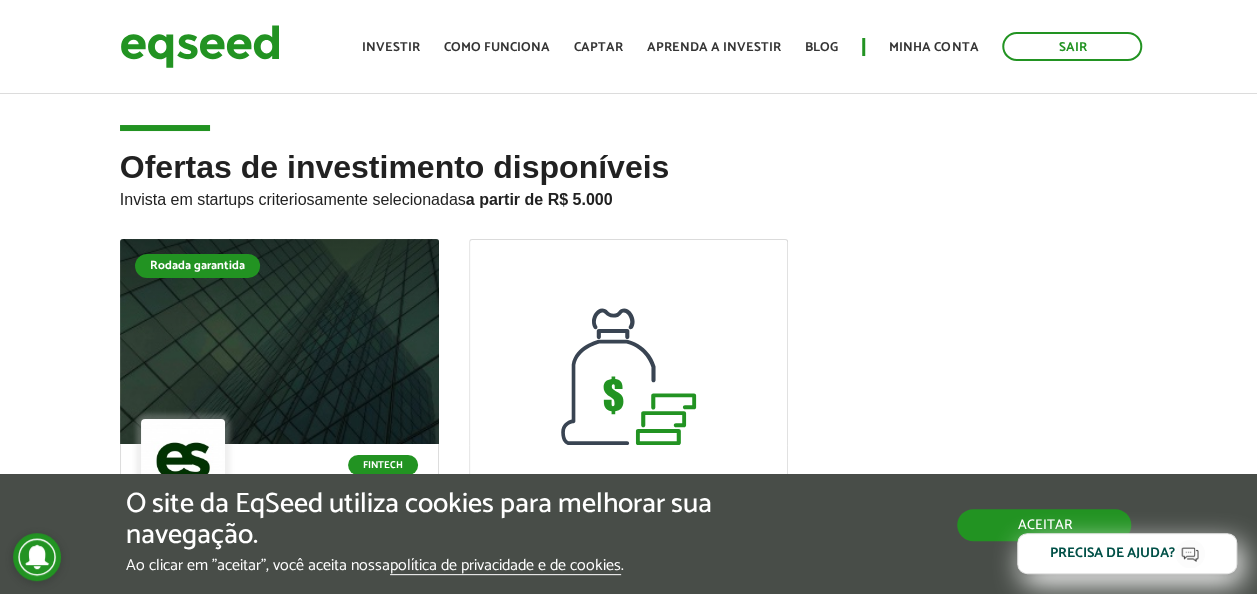 click on "Aceitar" at bounding box center (1044, 525) 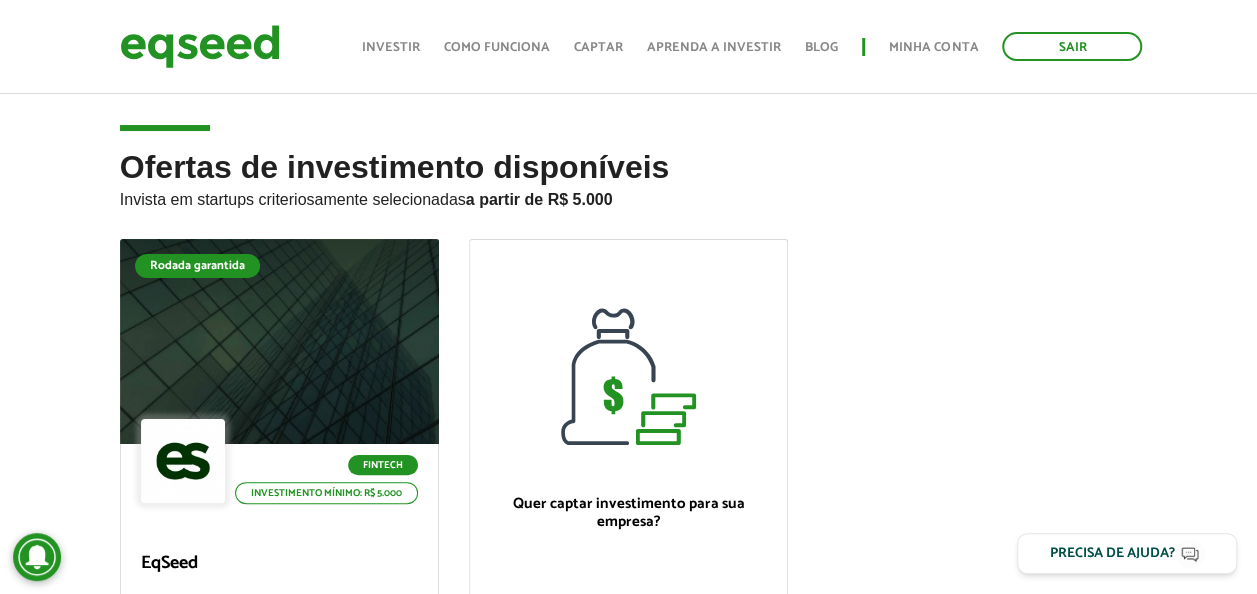 scroll, scrollTop: 0, scrollLeft: 0, axis: both 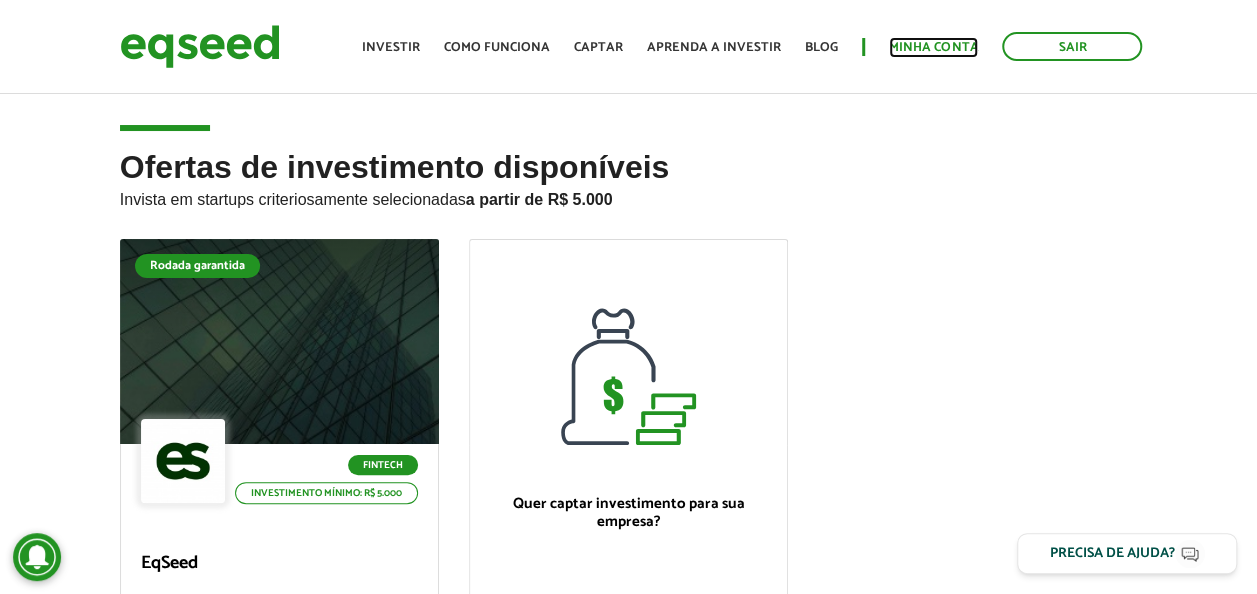 click on "Minha conta" at bounding box center (933, 47) 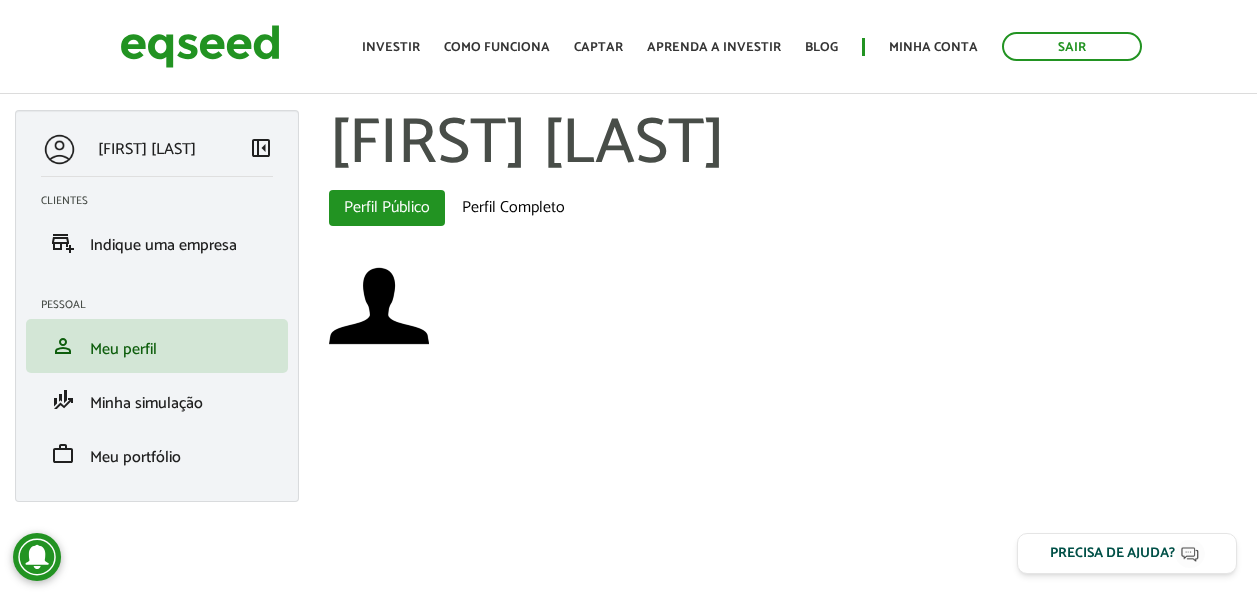 scroll, scrollTop: 0, scrollLeft: 0, axis: both 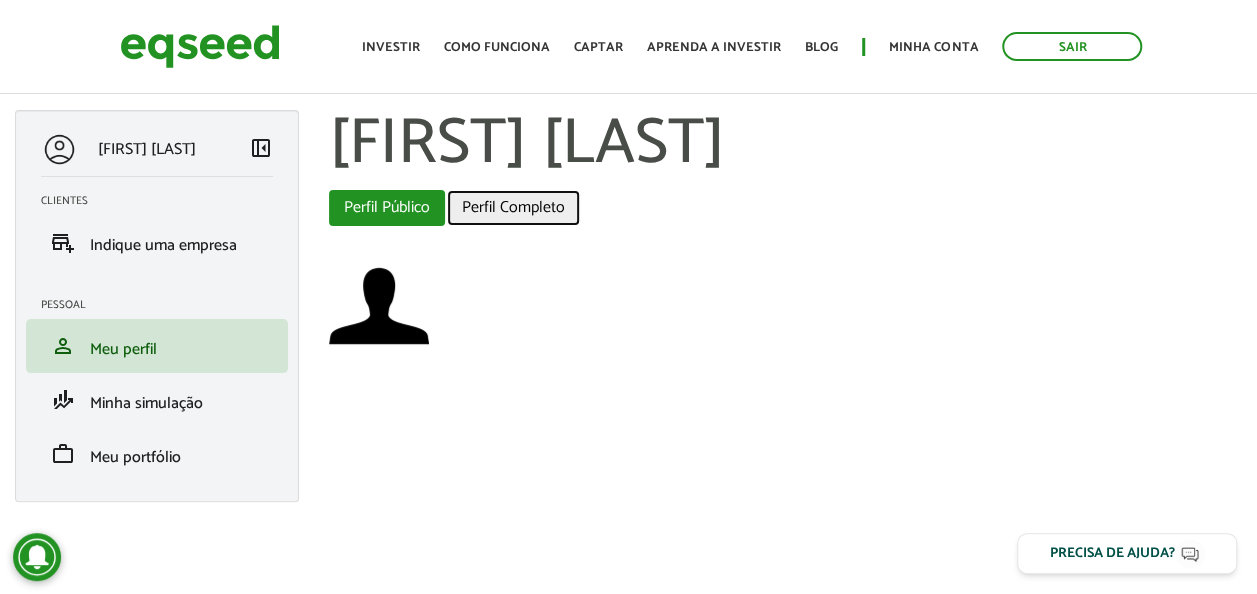 click on "Perfil Completo" at bounding box center [513, 208] 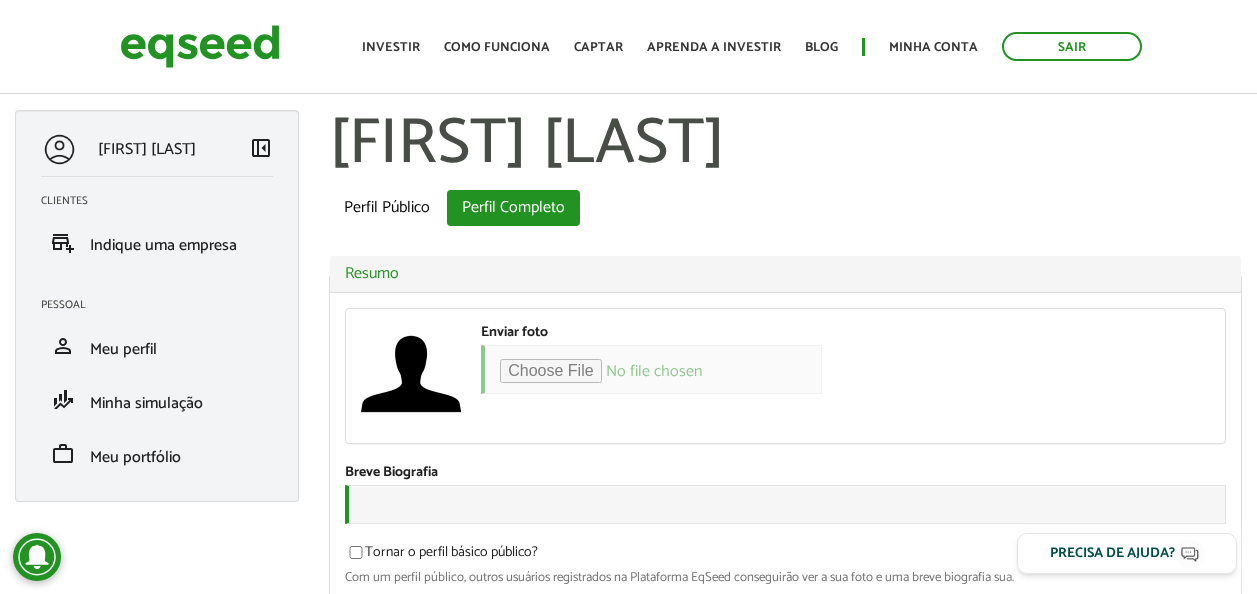 scroll, scrollTop: 0, scrollLeft: 0, axis: both 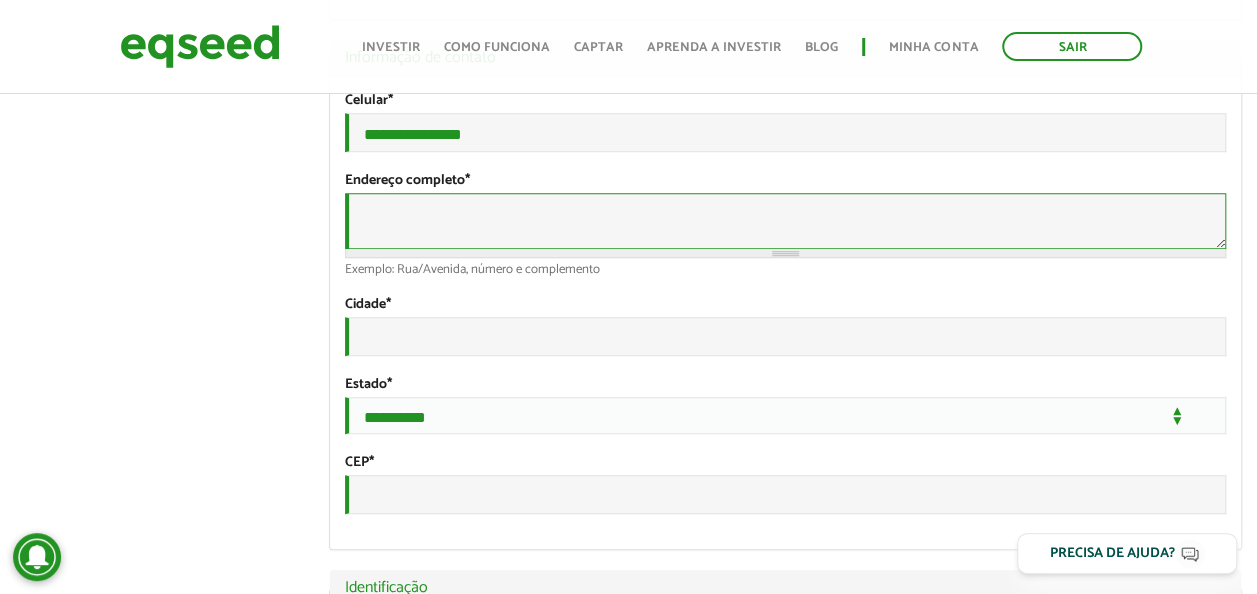 click on "Endereço completo  *" at bounding box center (785, 221) 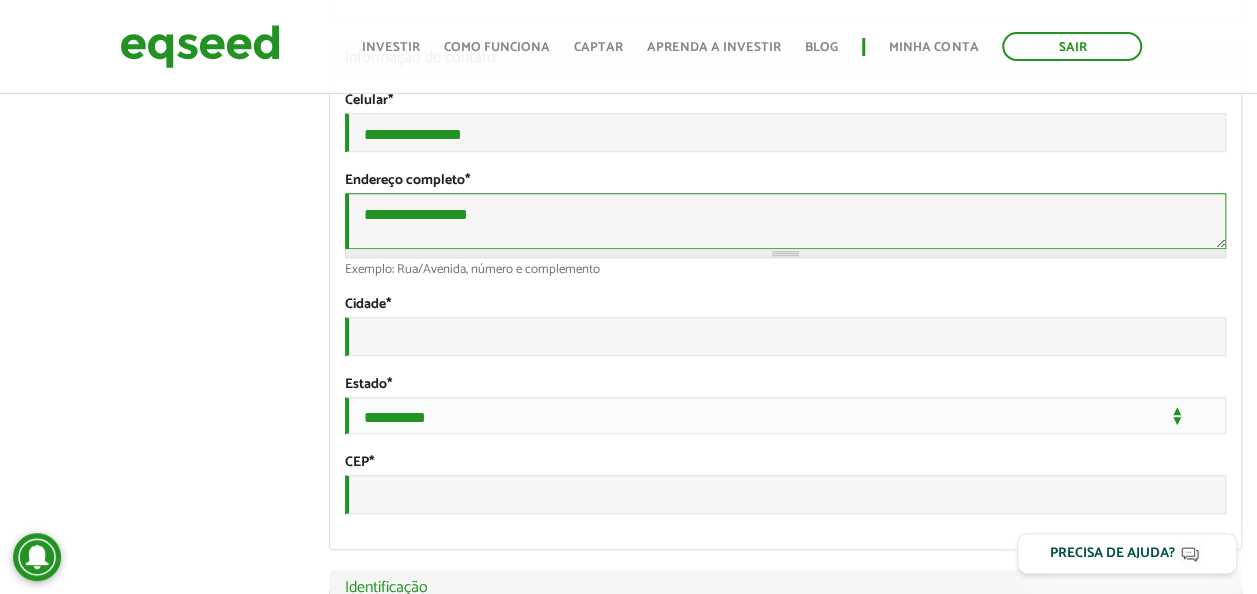 type on "**********" 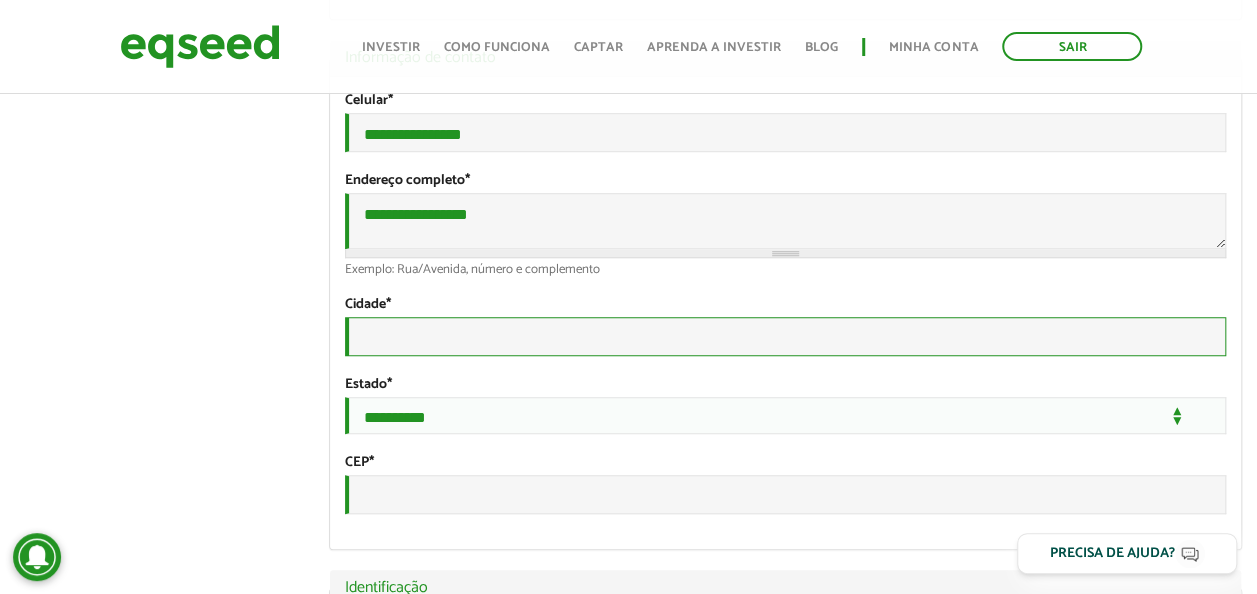 click on "Cidade  *" at bounding box center [785, 336] 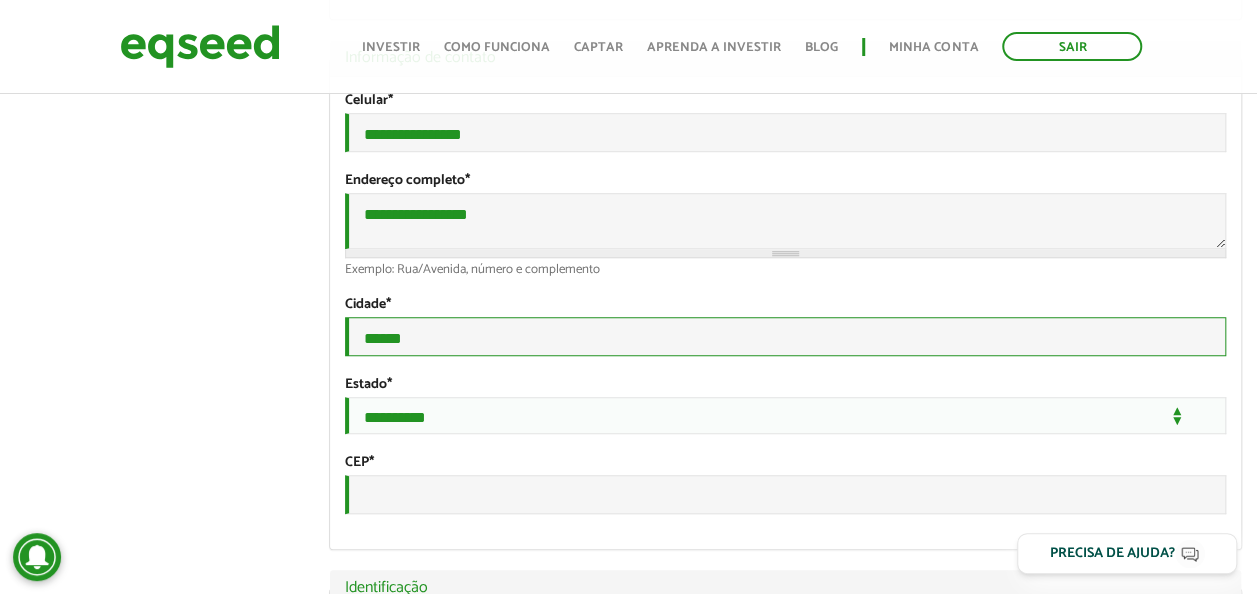 type on "******" 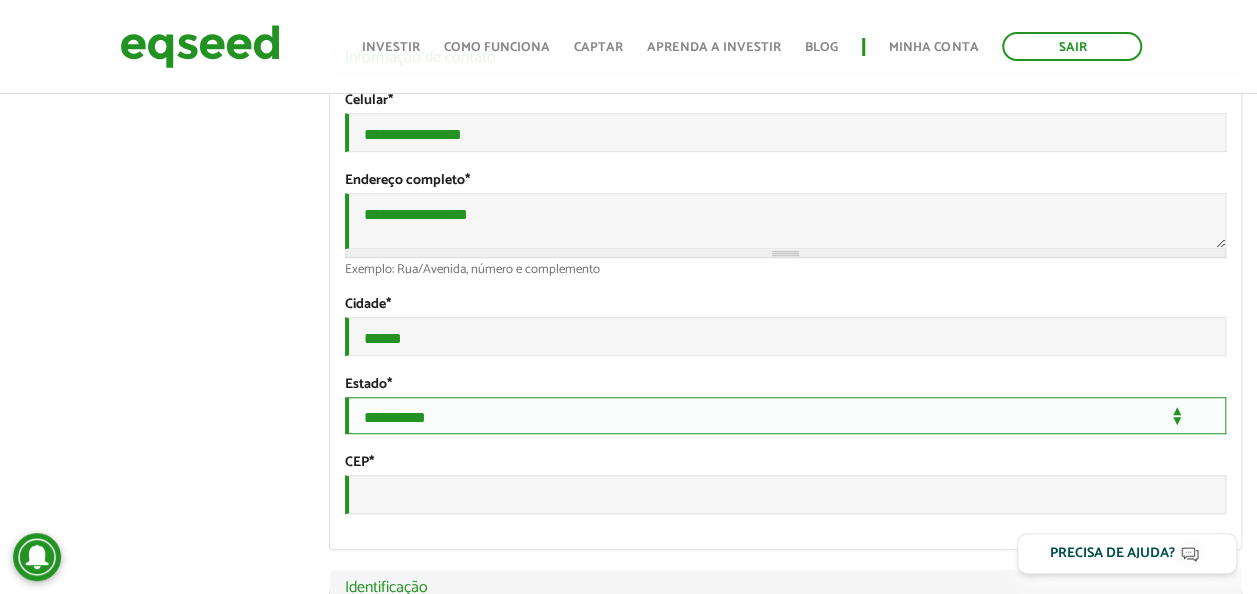 click on "**********" at bounding box center (785, 415) 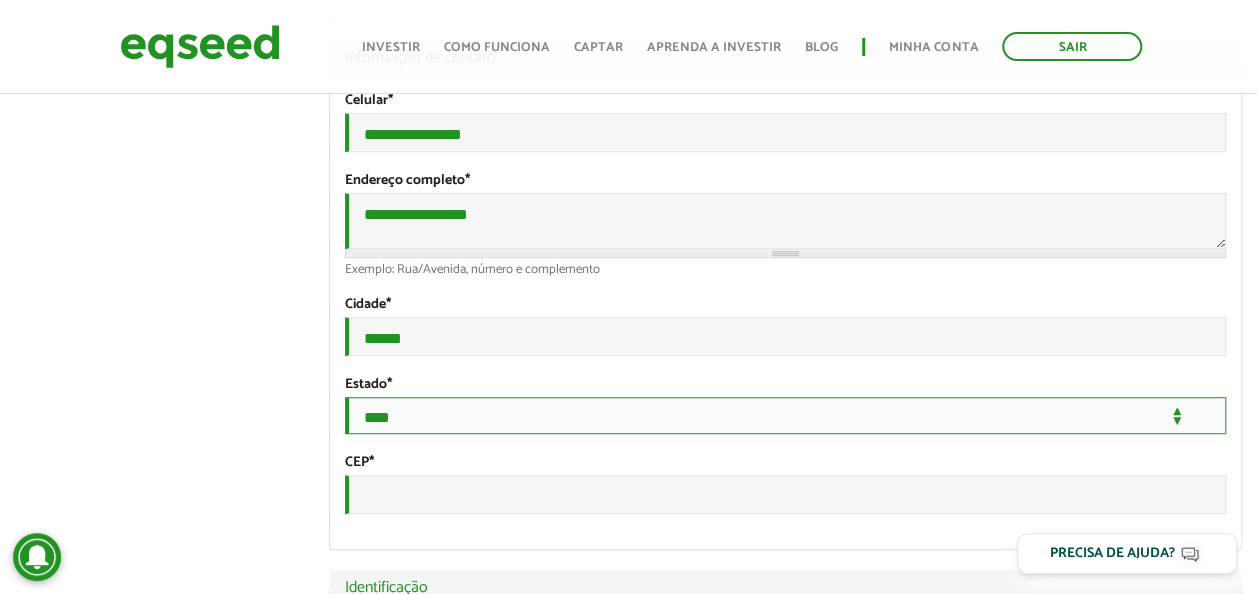 click on "**********" at bounding box center (785, 415) 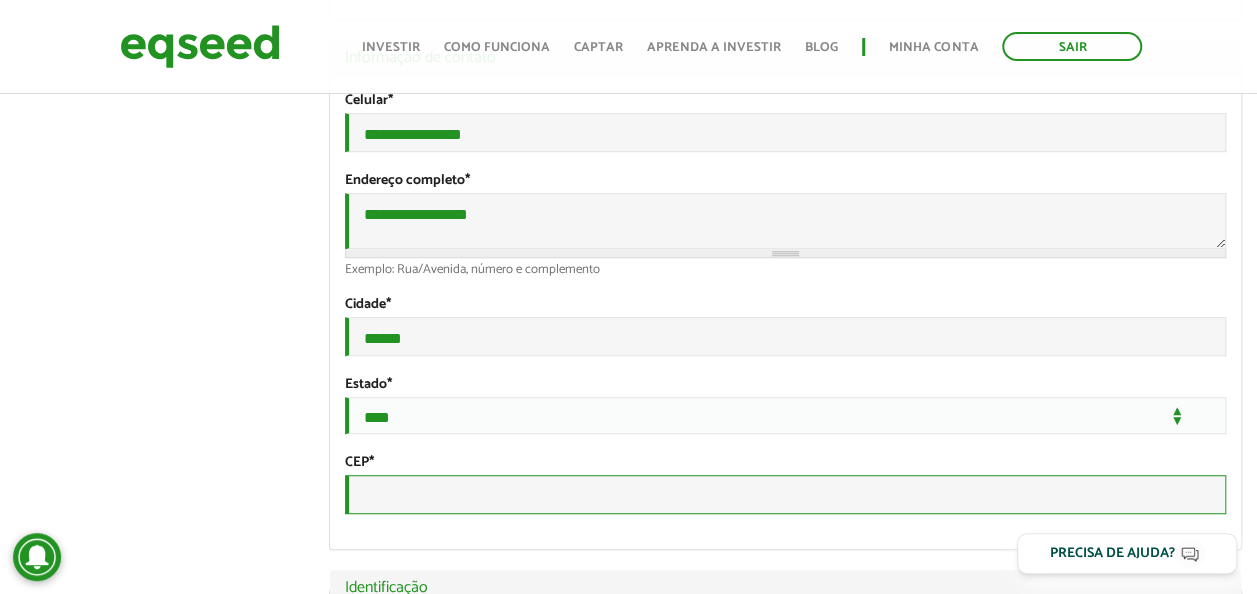 click on "CEP  *" at bounding box center (785, 494) 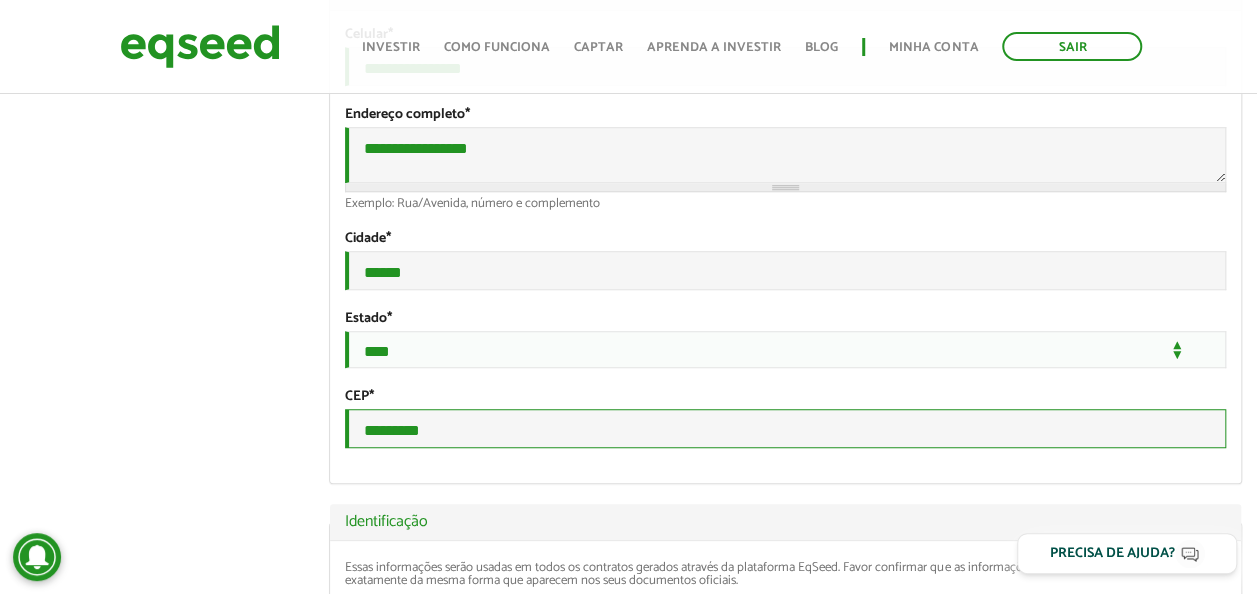 scroll, scrollTop: 800, scrollLeft: 0, axis: vertical 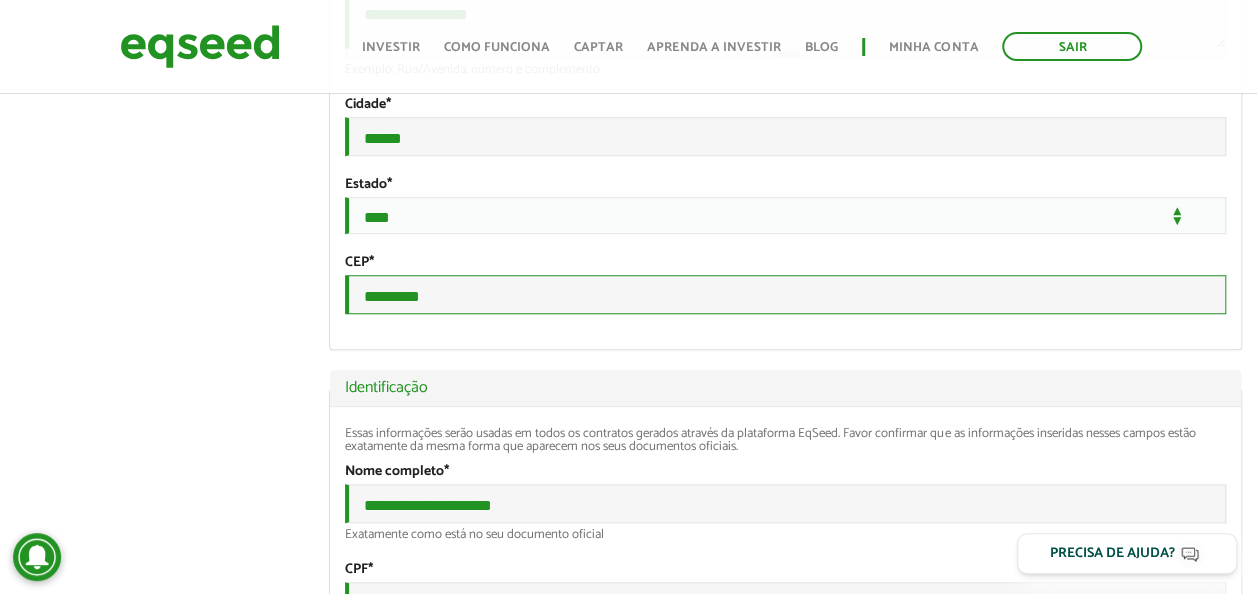type on "*********" 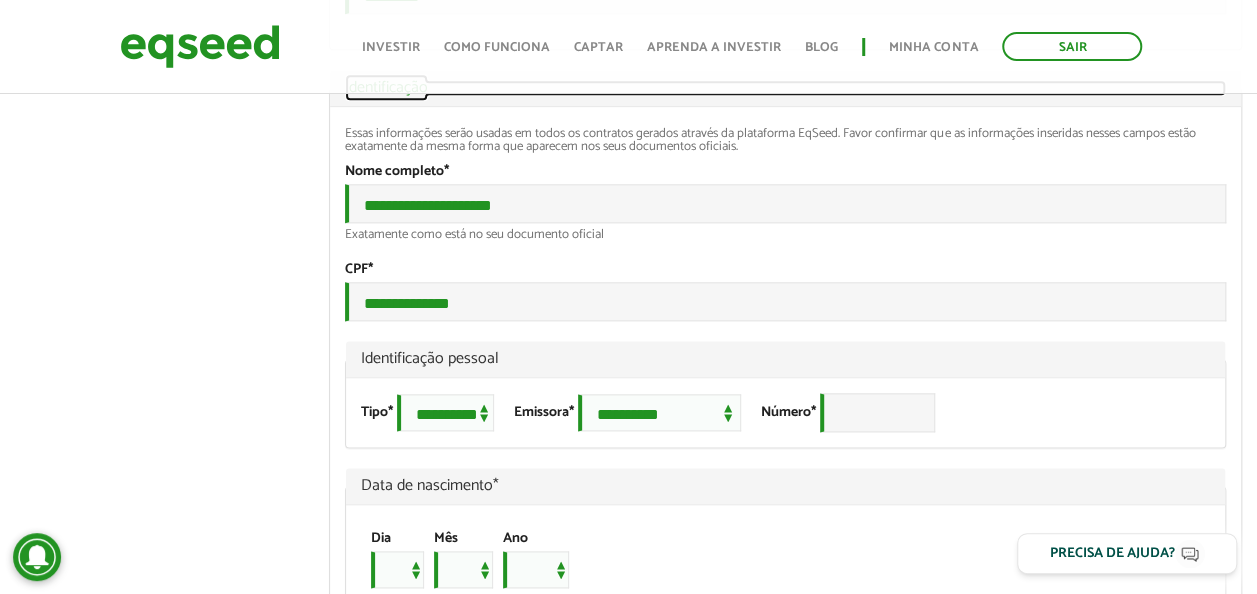 scroll, scrollTop: 1200, scrollLeft: 0, axis: vertical 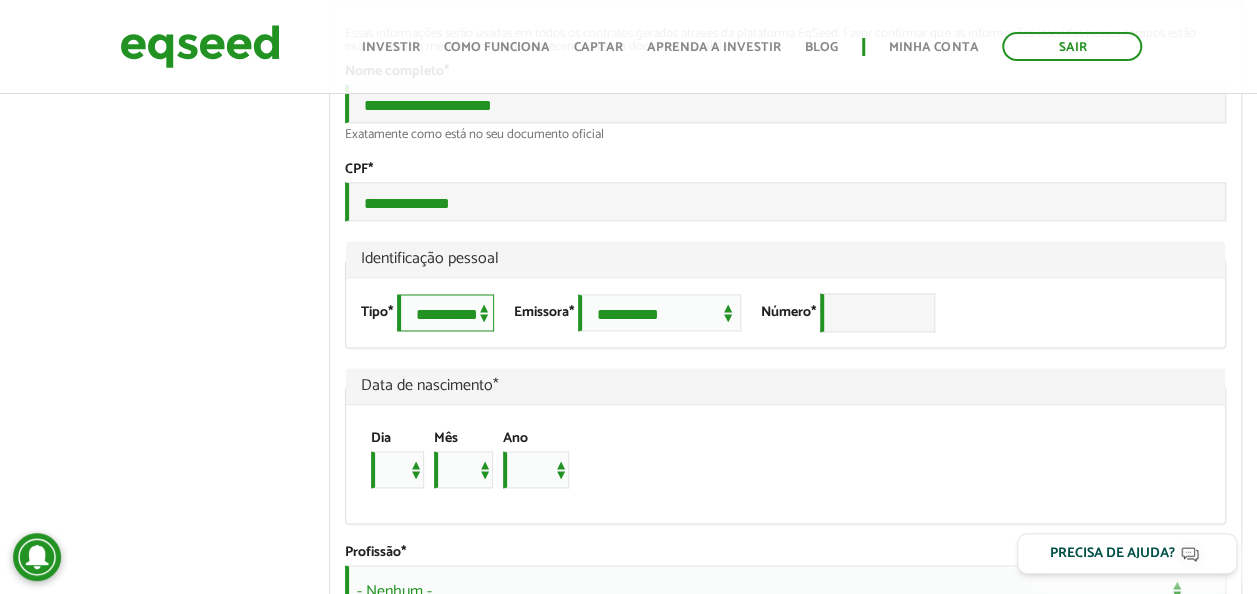 click on "**********" at bounding box center [445, 312] 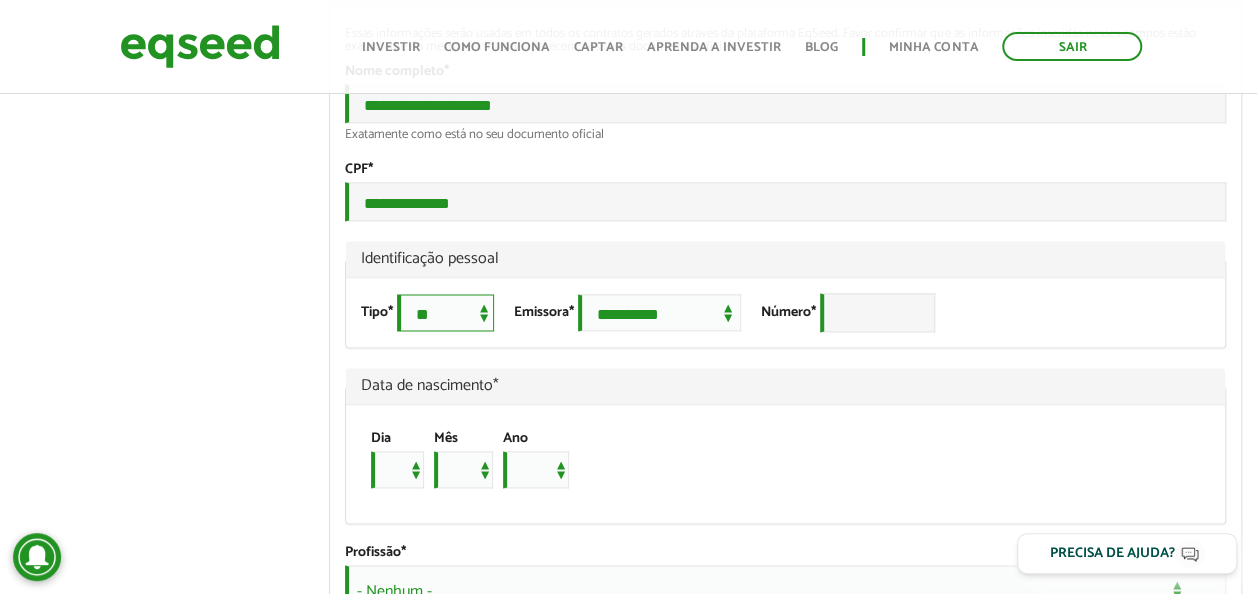 click on "**********" at bounding box center [445, 312] 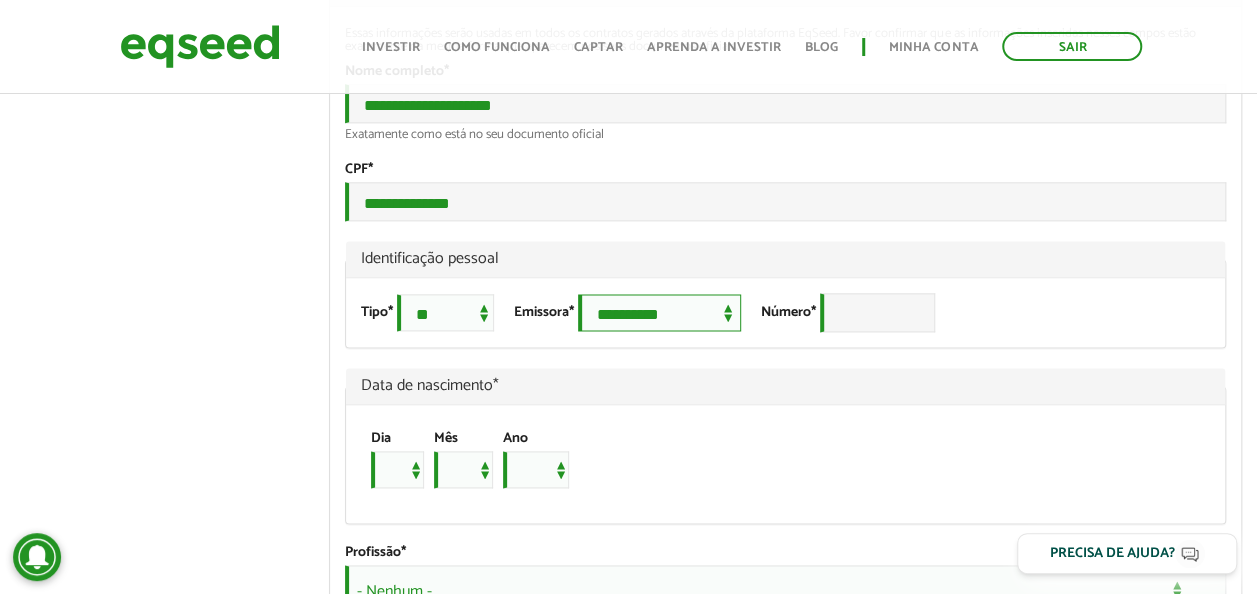 click on "**********" at bounding box center [659, 312] 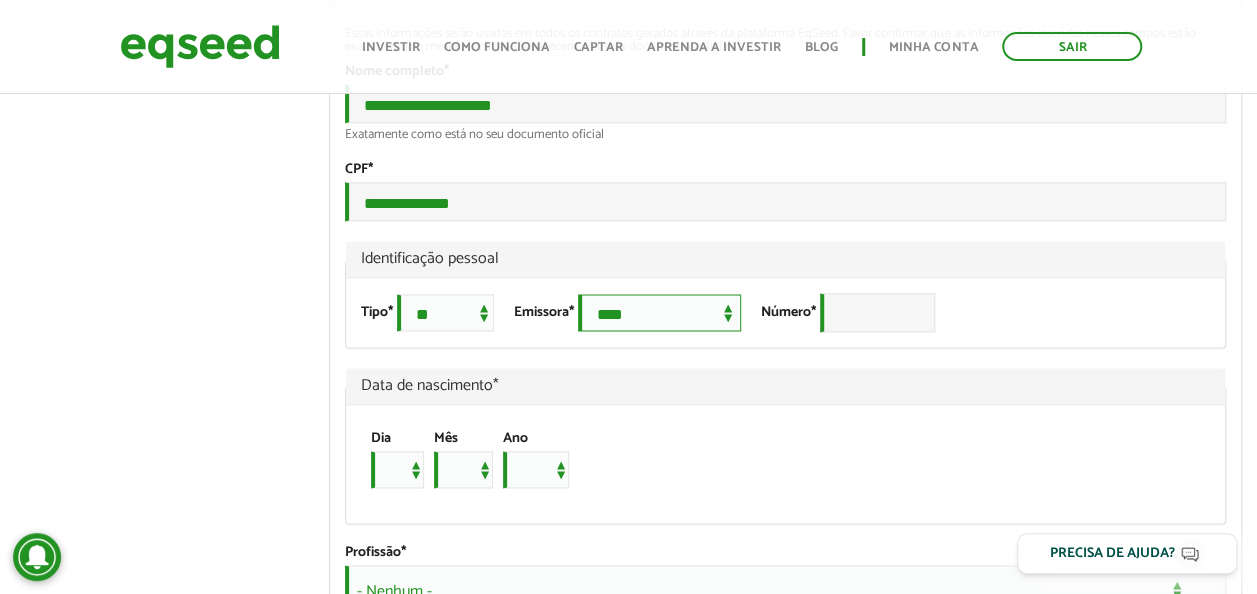 click on "**********" at bounding box center (659, 312) 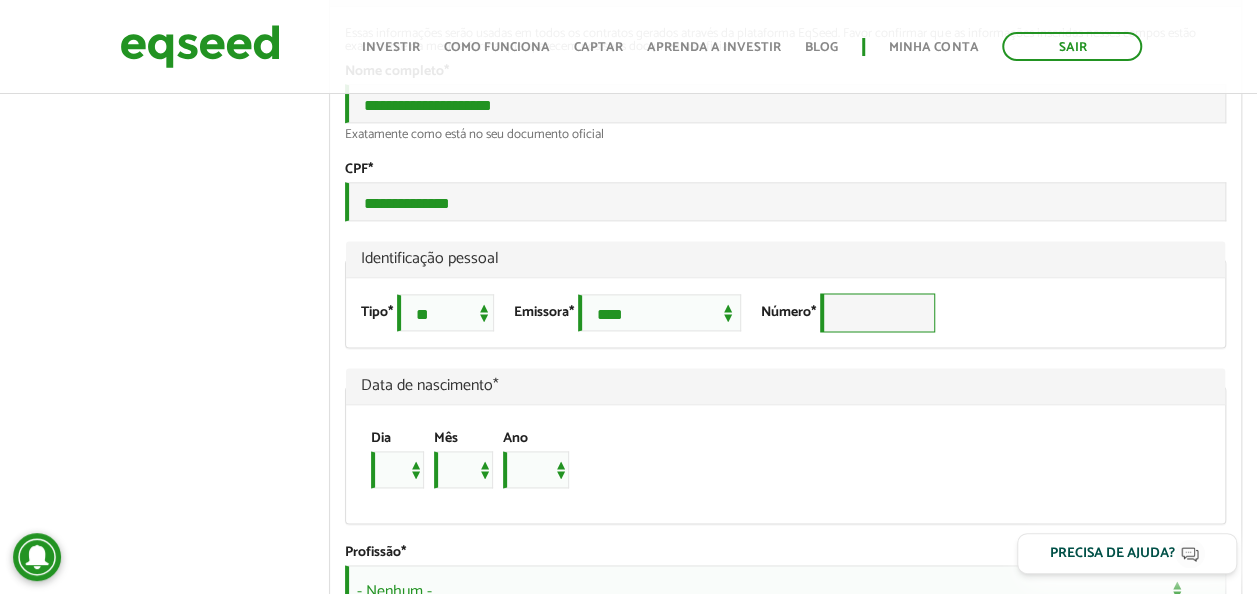 click on "Número  *" at bounding box center (877, 312) 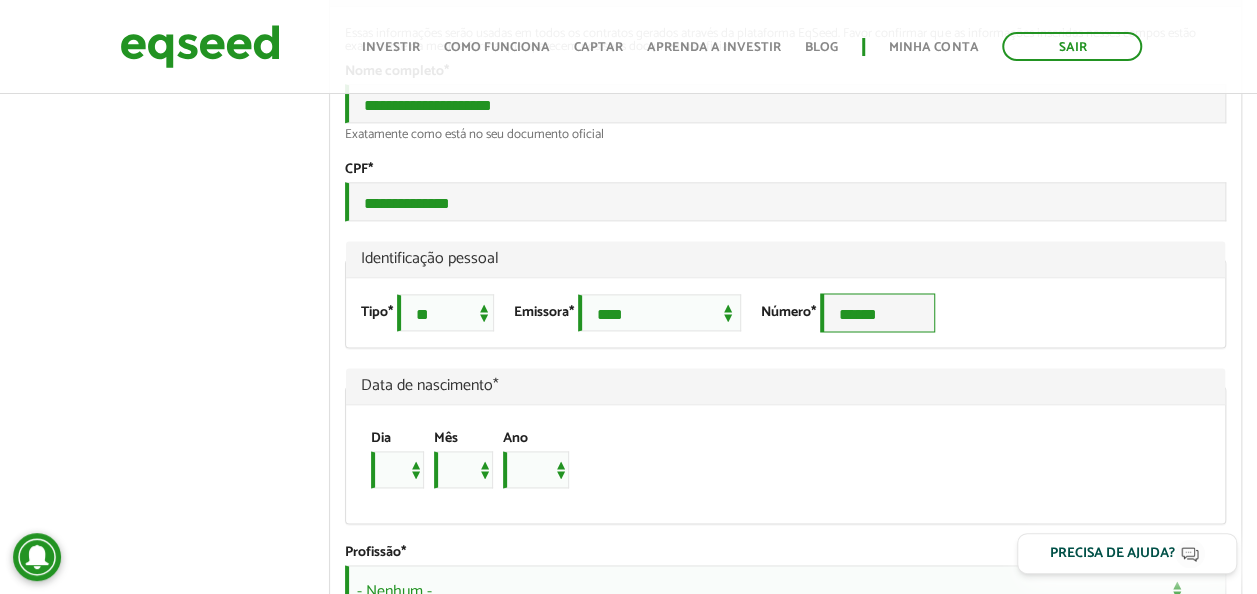 scroll, scrollTop: 1400, scrollLeft: 0, axis: vertical 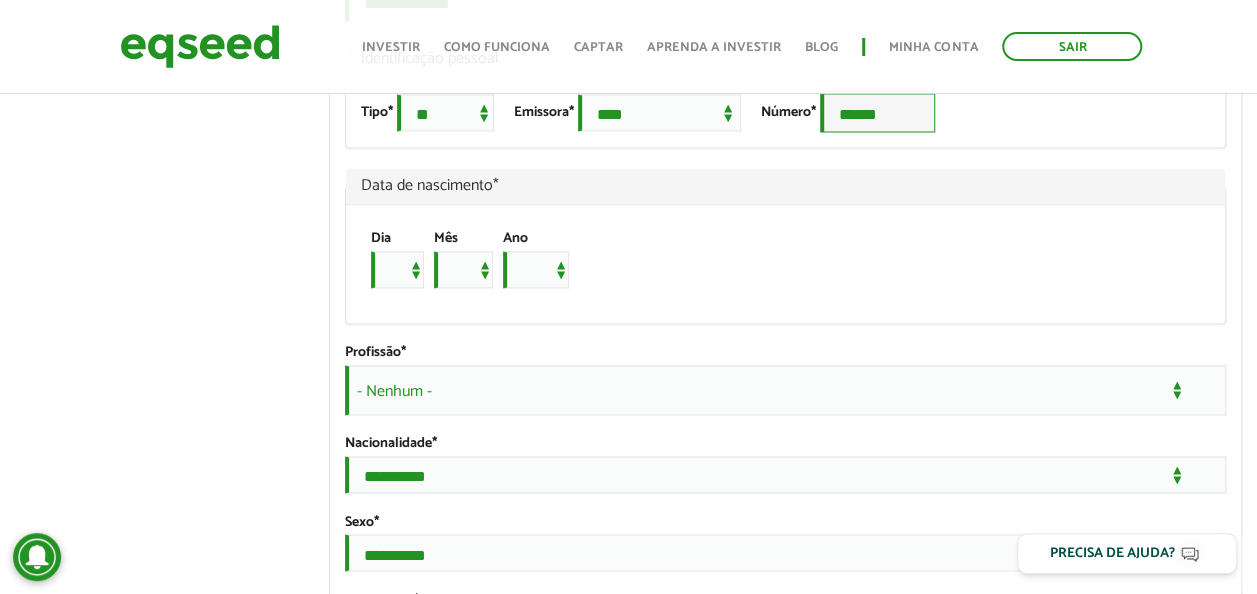 type on "******" 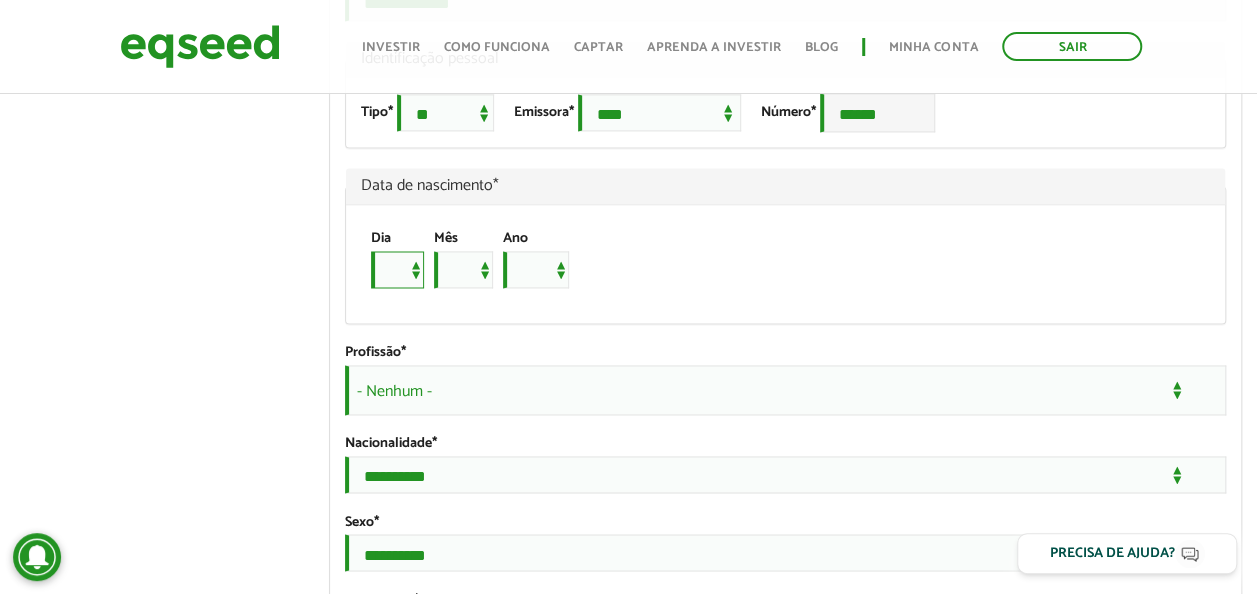 click on "* * * * * * * * * ** ** ** ** ** ** ** ** ** ** ** ** ** ** ** ** ** ** ** ** ** **" at bounding box center [397, 269] 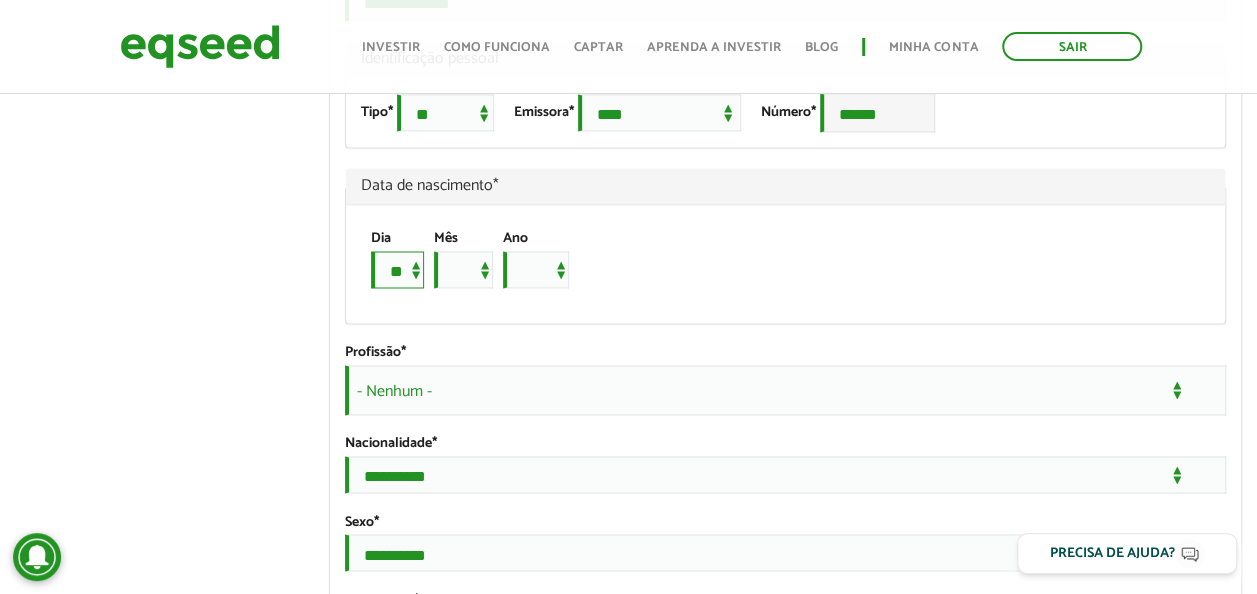 click on "* * * * * * * * * ** ** ** ** ** ** ** ** ** ** ** ** ** ** ** ** ** ** ** ** ** **" at bounding box center (397, 269) 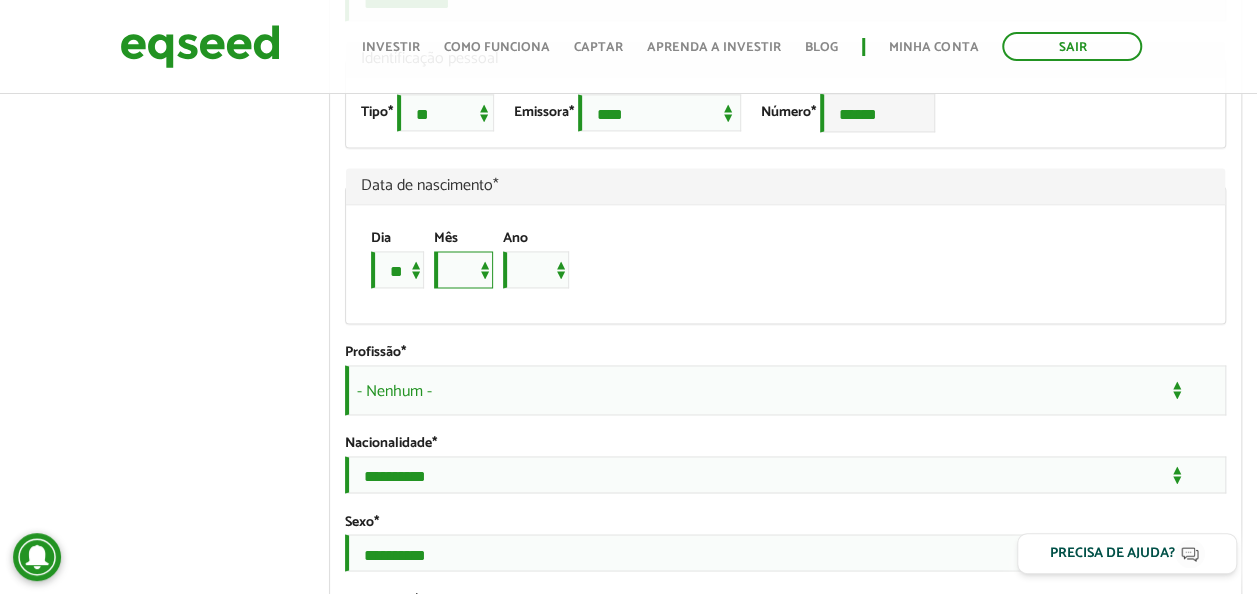 click on "*** *** *** *** *** *** *** *** *** *** *** ***" at bounding box center (463, 269) 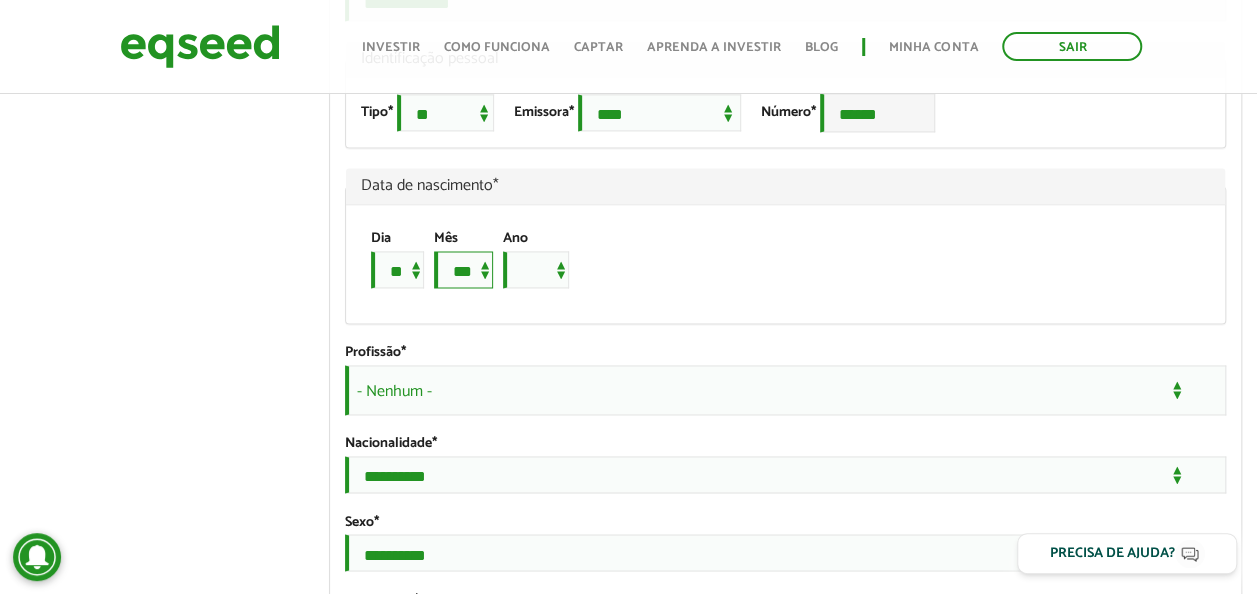 click on "*** *** *** *** *** *** *** *** *** *** *** ***" at bounding box center [463, 269] 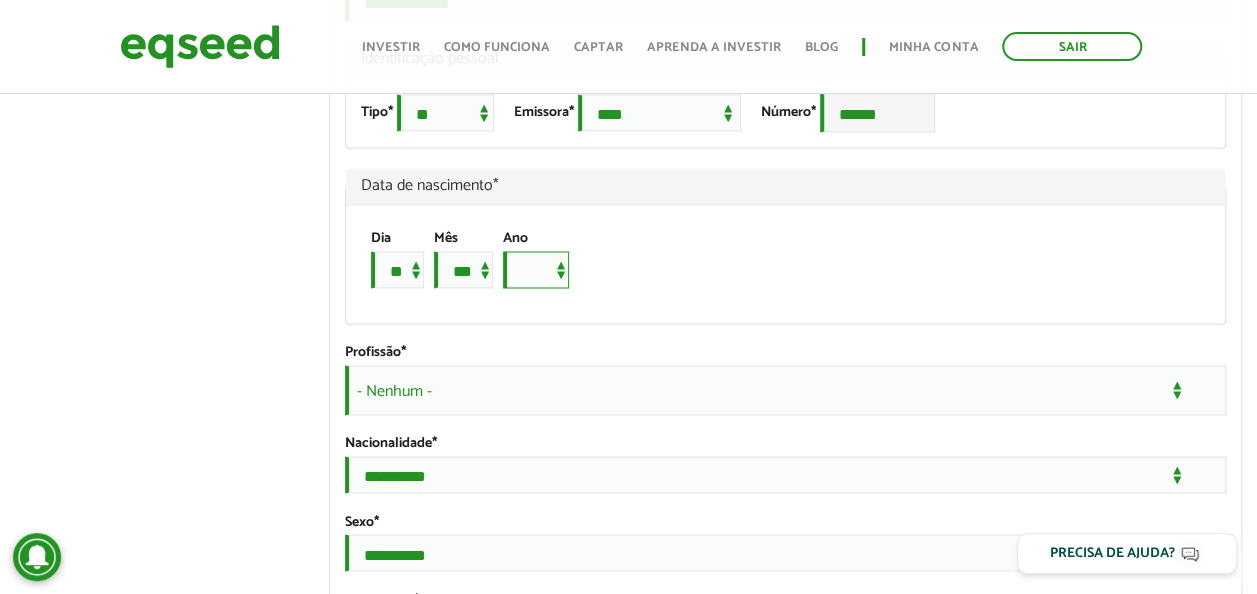 click on "**** **** **** **** **** **** **** **** **** **** **** **** **** **** **** **** **** **** **** **** **** **** **** **** **** **** **** **** **** **** **** **** **** **** **** **** **** **** **** **** **** **** **** **** **** **** **** **** **** **** **** **** **** **** **** **** **** **** **** **** **** **** **** **** **** **** **** **** **** **** **** **** **** **** **** **** **** **** **** **** **** **** **** **** **** **** **** **** **** **** **** **** **** **** **** **** **** **** **** **** **** **** **** **** **** **** **** **** **** **** **** **** **** **** **** **** **** **** **** **** **** **** **** **** **** ****" at bounding box center (536, 269) 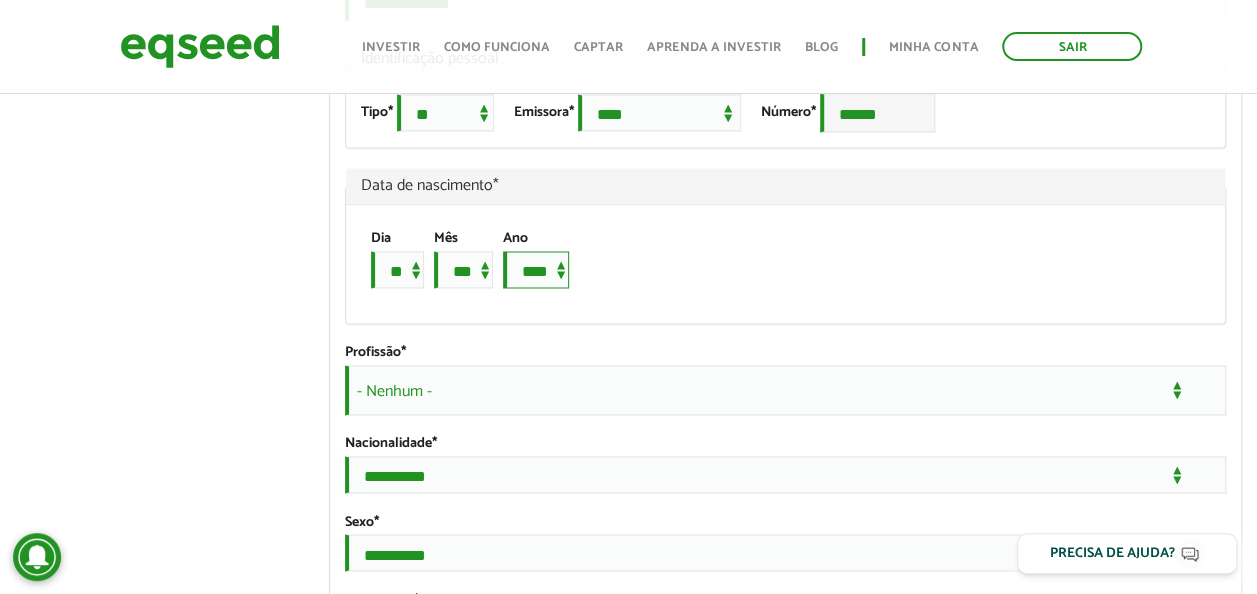click on "**** **** **** **** **** **** **** **** **** **** **** **** **** **** **** **** **** **** **** **** **** **** **** **** **** **** **** **** **** **** **** **** **** **** **** **** **** **** **** **** **** **** **** **** **** **** **** **** **** **** **** **** **** **** **** **** **** **** **** **** **** **** **** **** **** **** **** **** **** **** **** **** **** **** **** **** **** **** **** **** **** **** **** **** **** **** **** **** **** **** **** **** **** **** **** **** **** **** **** **** **** **** **** **** **** **** **** **** **** **** **** **** **** **** **** **** **** **** **** **** **** **** **** **** **** ****" at bounding box center (536, 269) 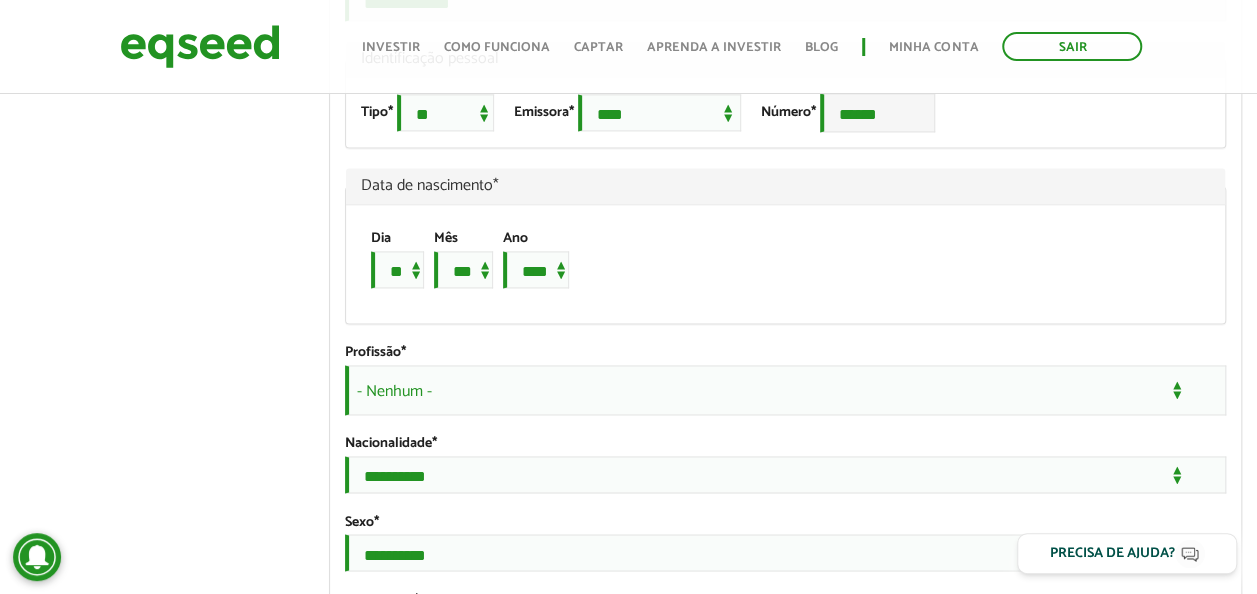 click on "- Nenhum -" at bounding box center (785, 390) 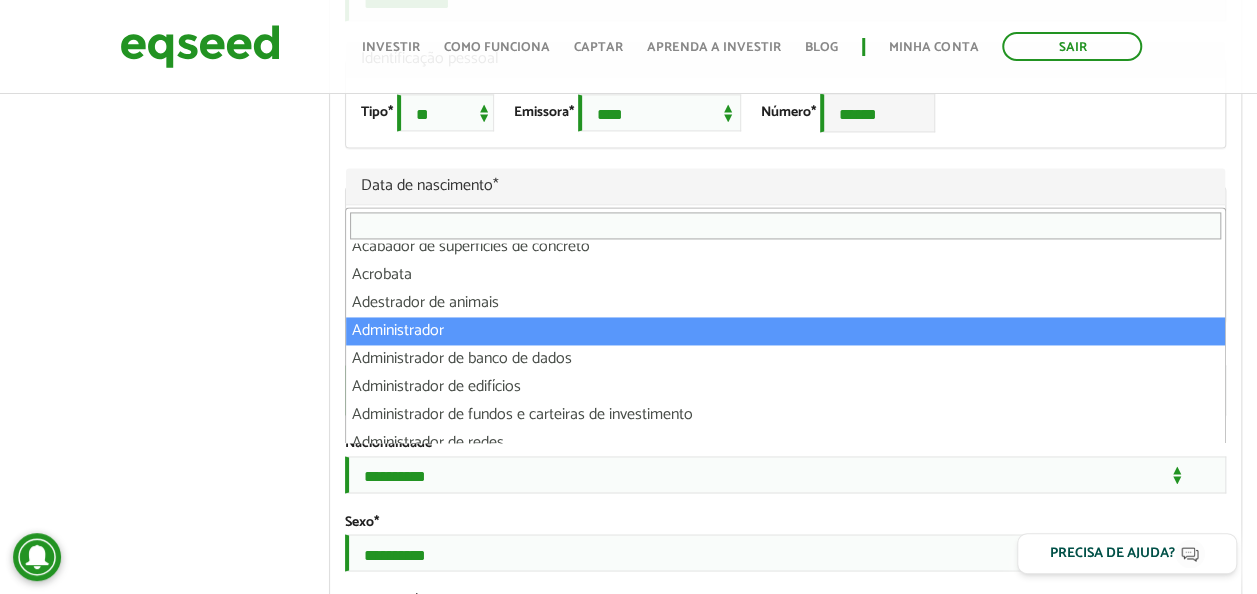 scroll, scrollTop: 100, scrollLeft: 0, axis: vertical 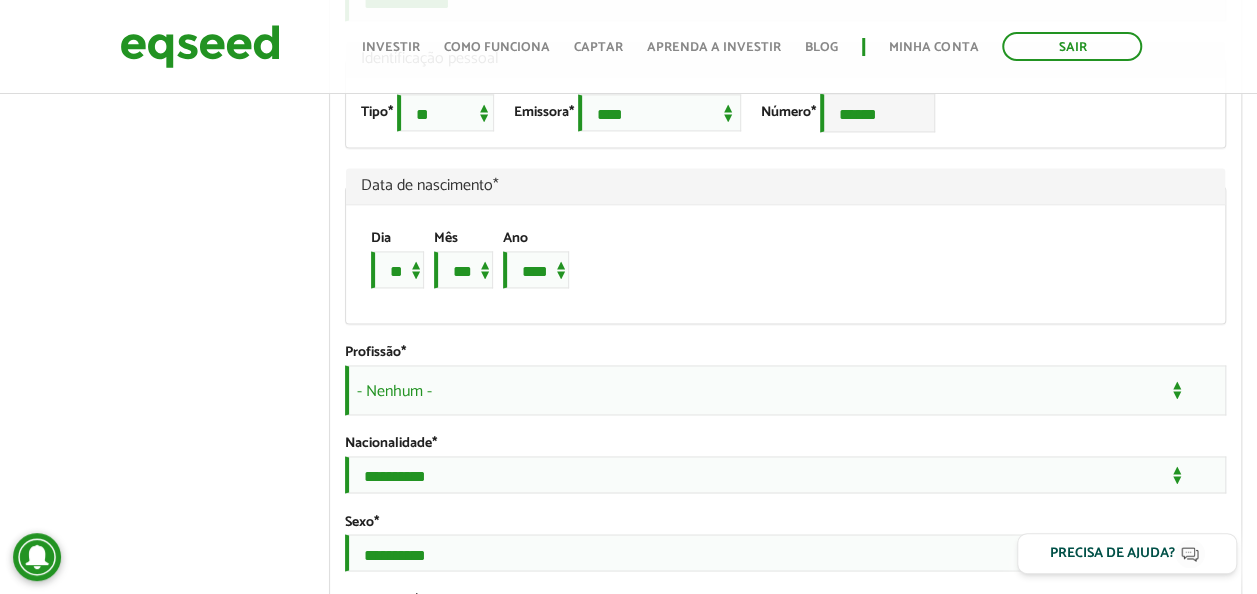 click on "- Nenhum -" at bounding box center [785, 390] 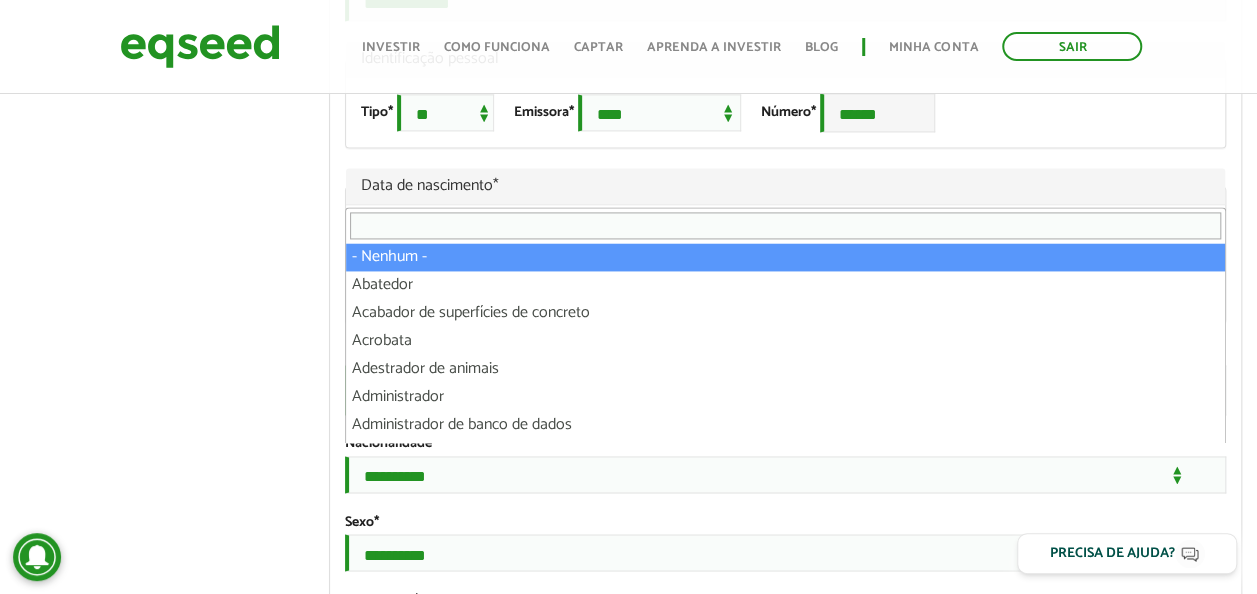 type on "*" 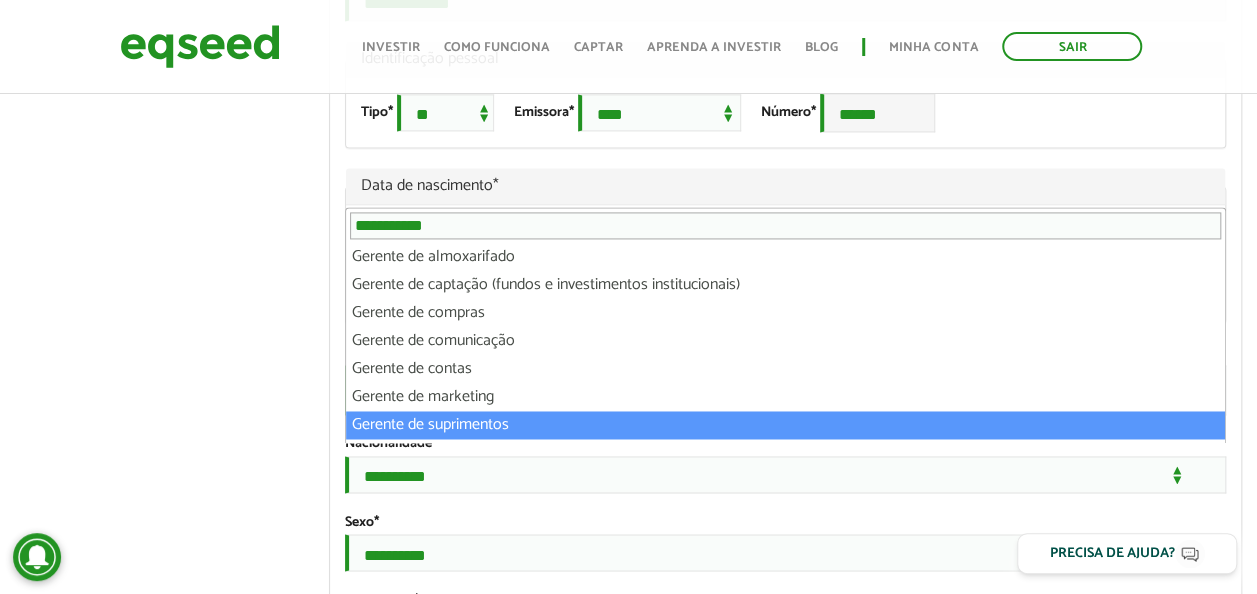 scroll, scrollTop: 24, scrollLeft: 0, axis: vertical 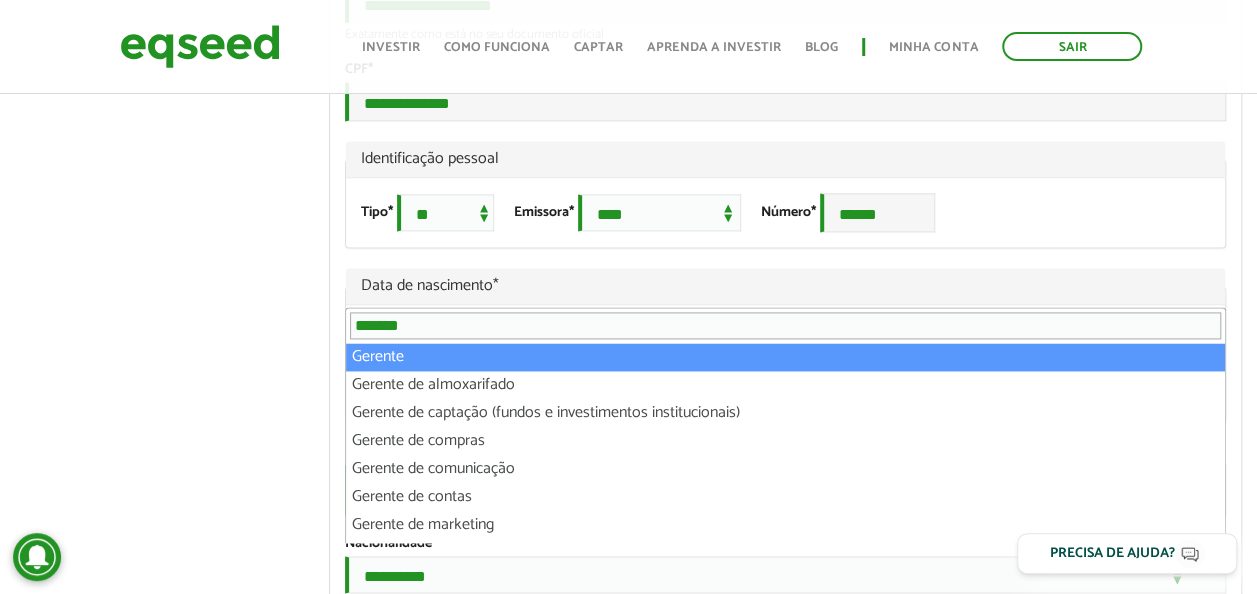 drag, startPoint x: 422, startPoint y: 324, endPoint x: 346, endPoint y: 319, distance: 76.1643 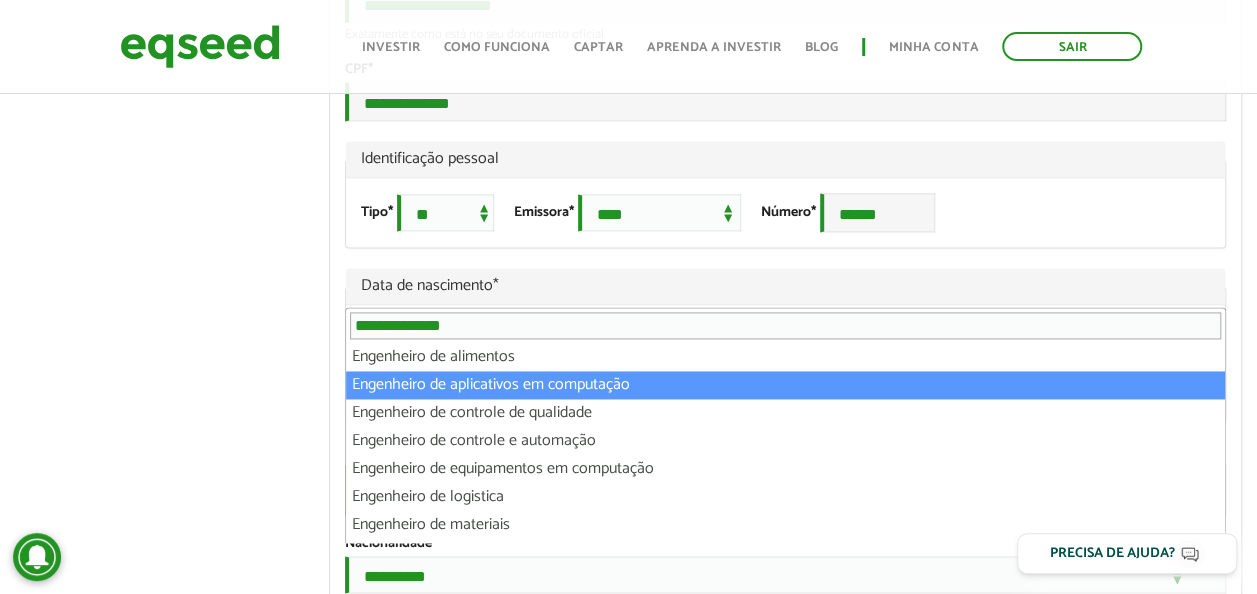 type on "**********" 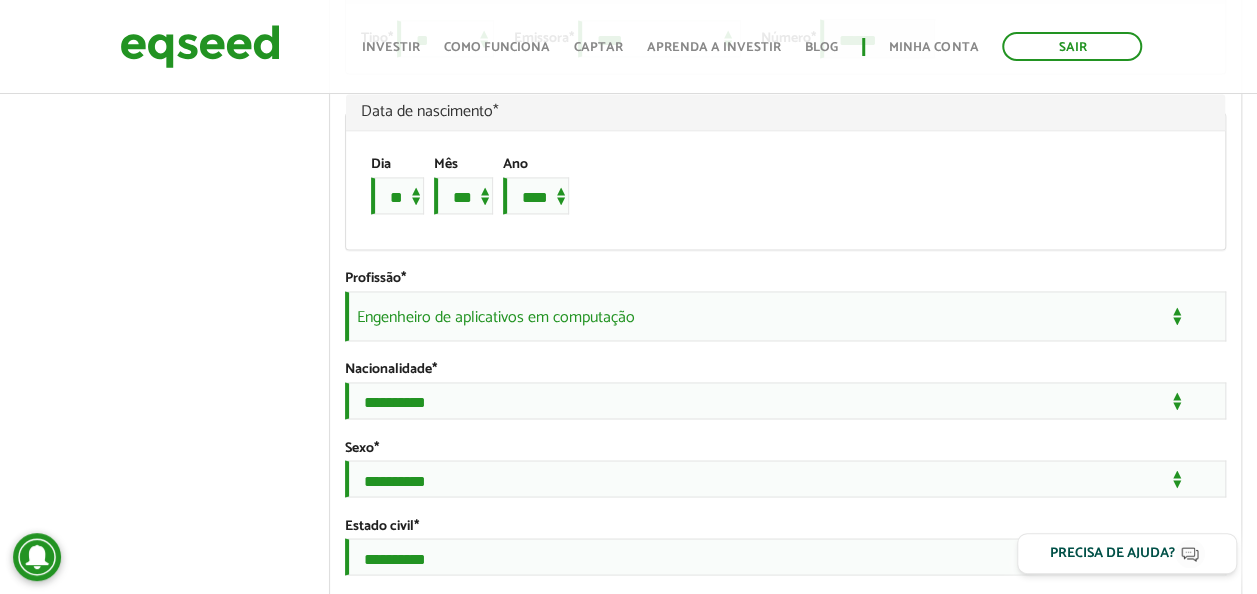 scroll, scrollTop: 1506, scrollLeft: 0, axis: vertical 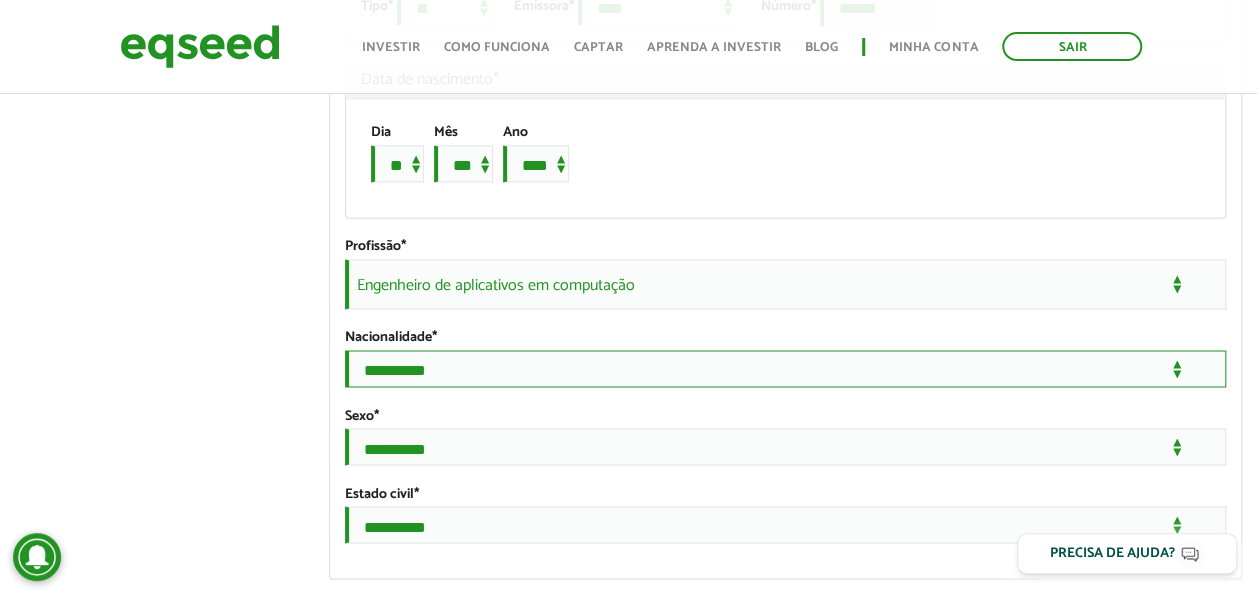 click on "**********" at bounding box center [785, 368] 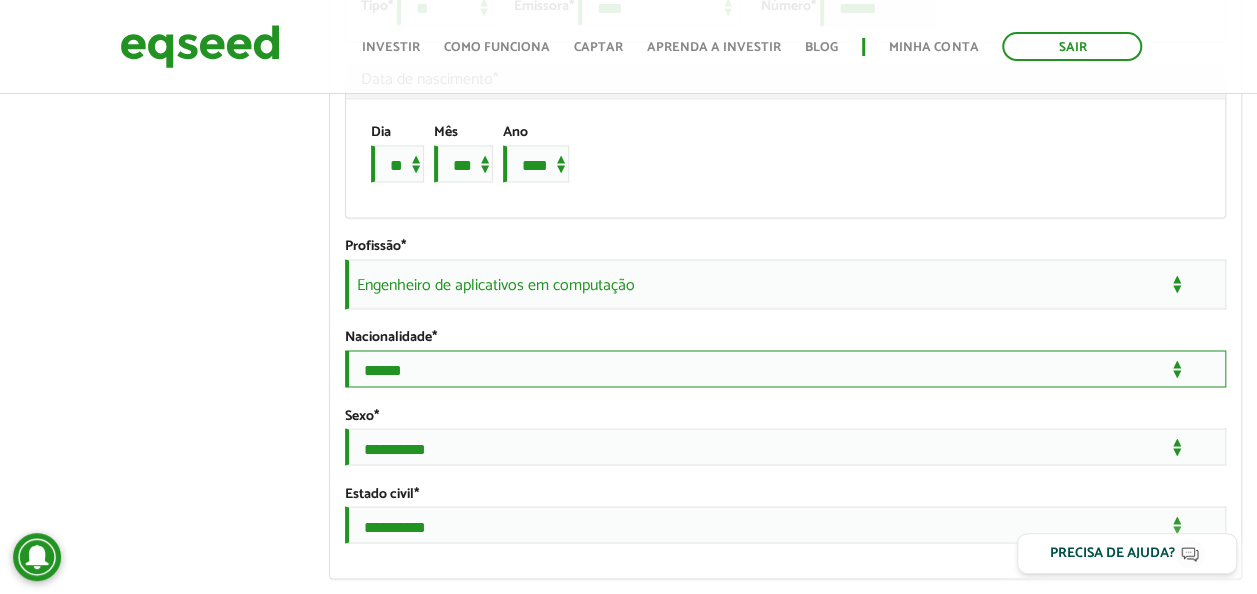 click on "**********" at bounding box center [785, 368] 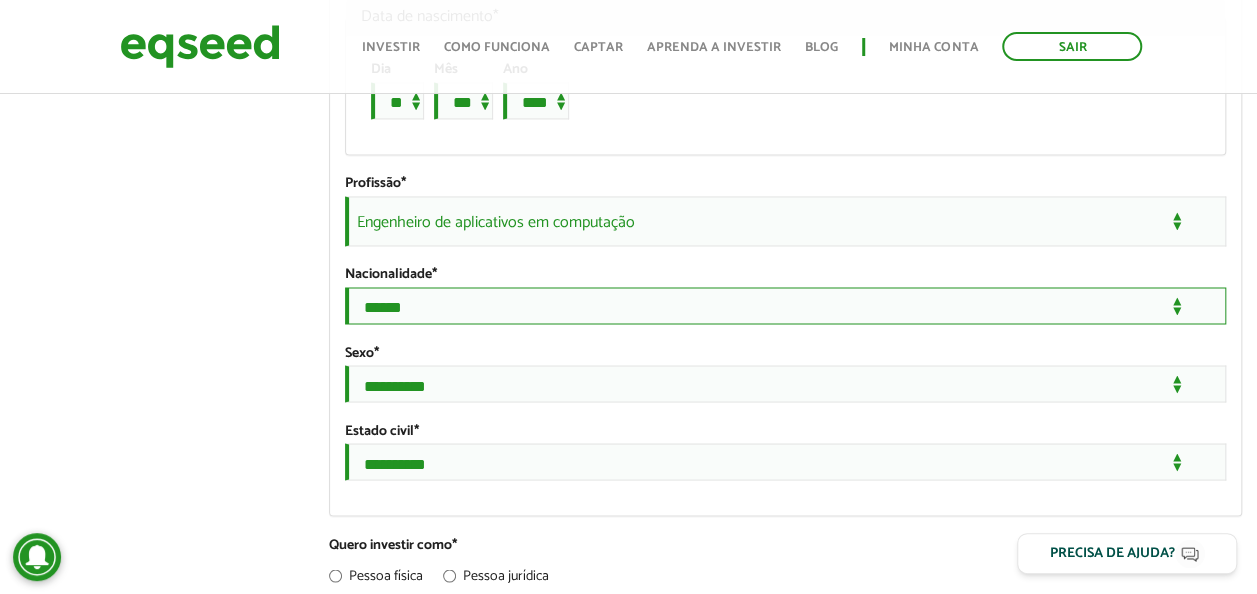 scroll, scrollTop: 1606, scrollLeft: 0, axis: vertical 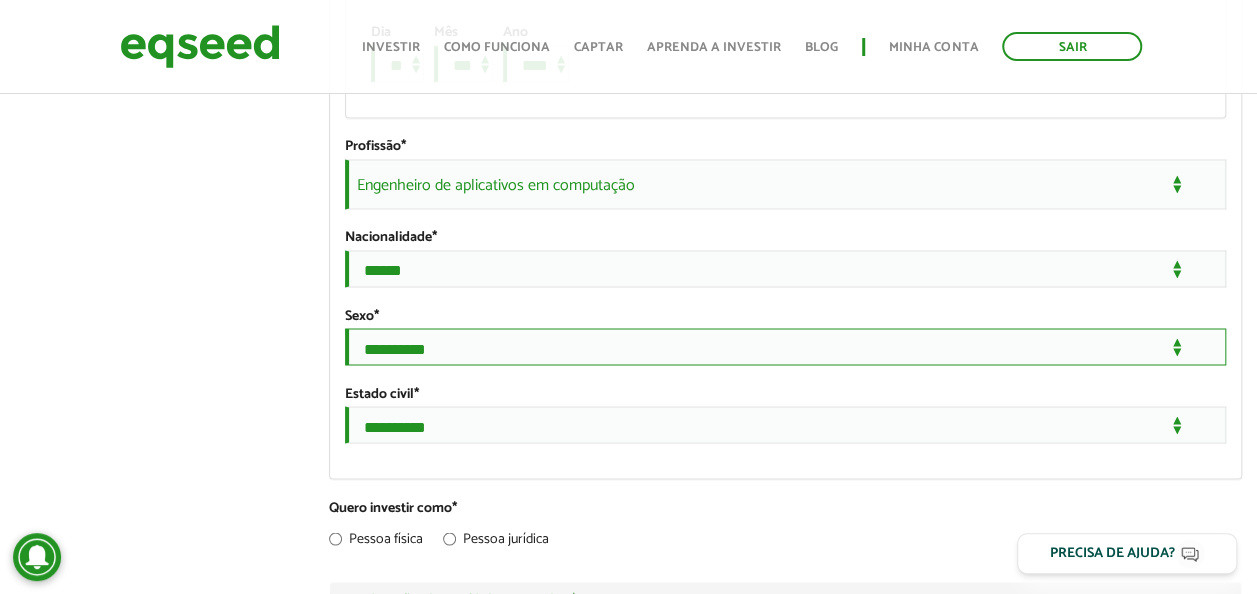 click on "**********" at bounding box center (785, 346) 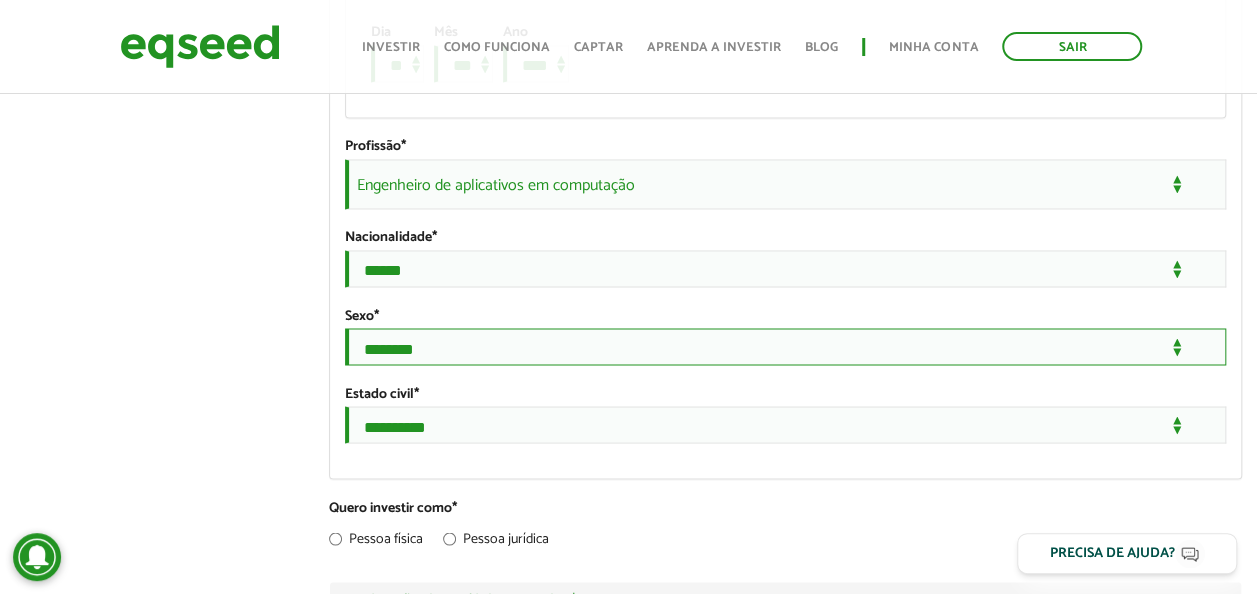 click on "**********" at bounding box center (785, 346) 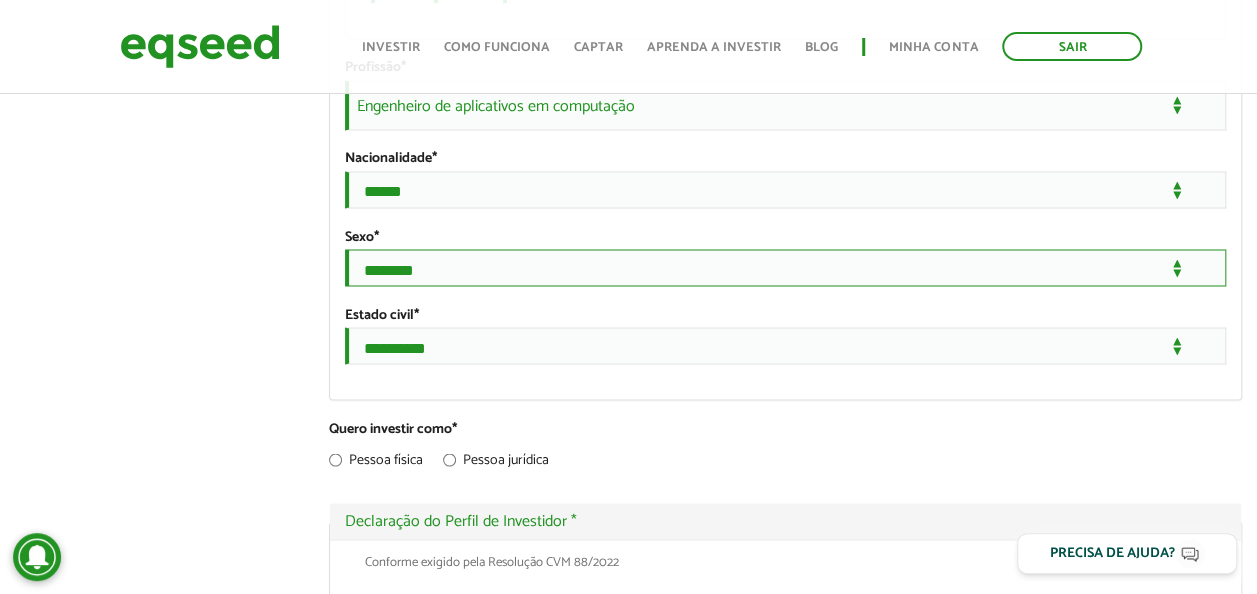 scroll, scrollTop: 1806, scrollLeft: 0, axis: vertical 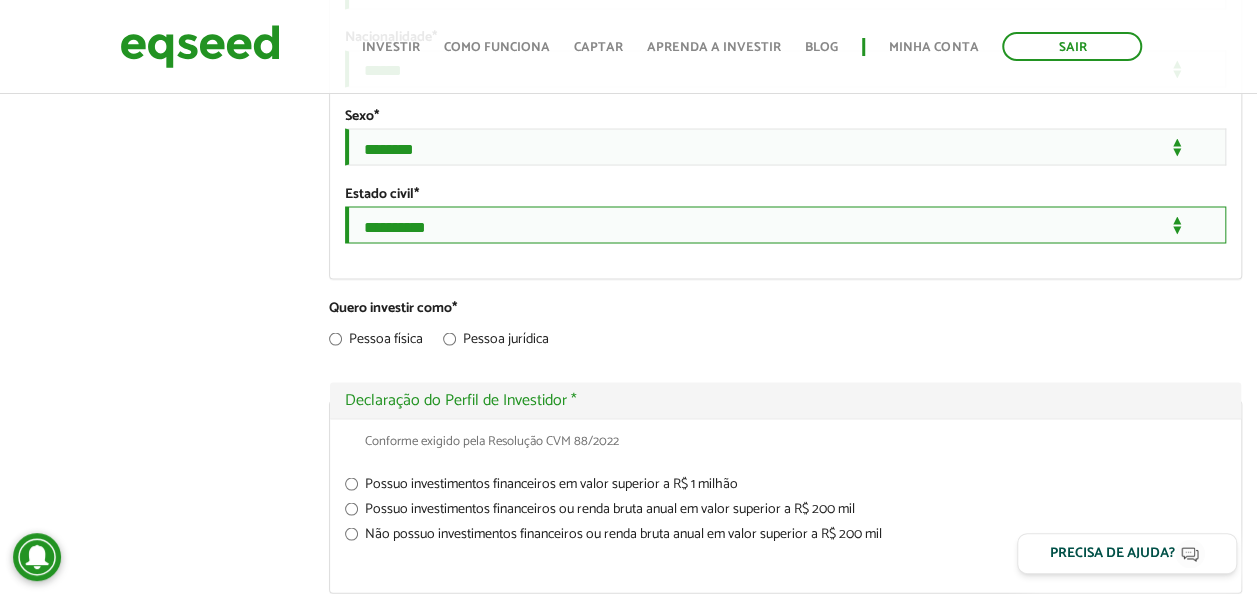 click on "**********" at bounding box center [785, 224] 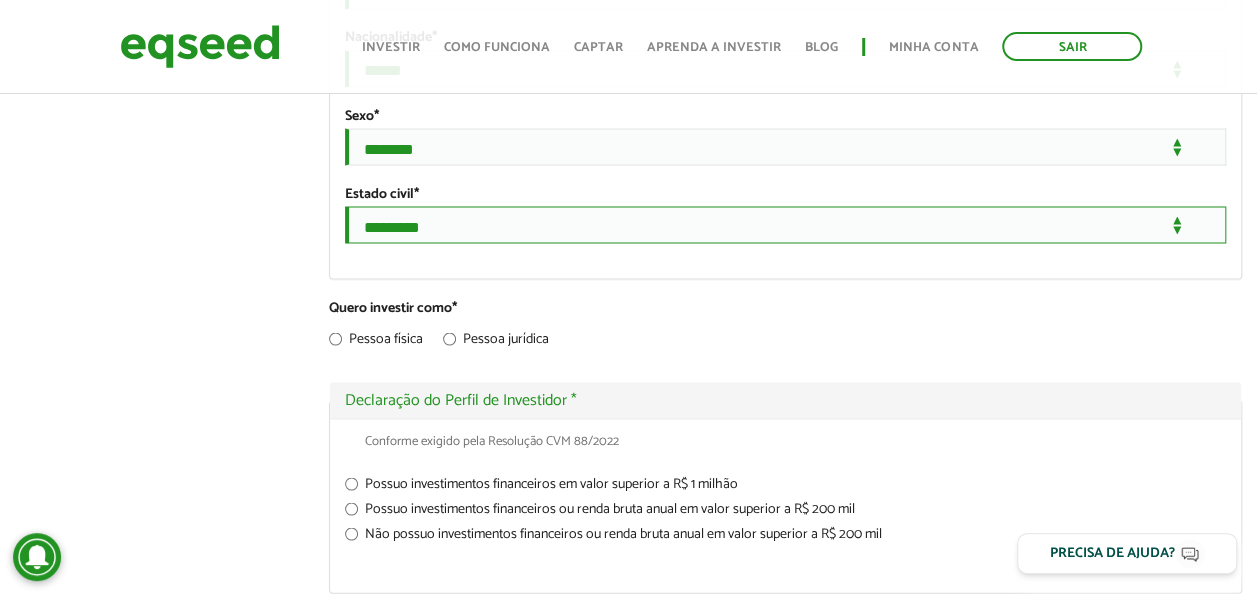 click on "**********" at bounding box center [785, 224] 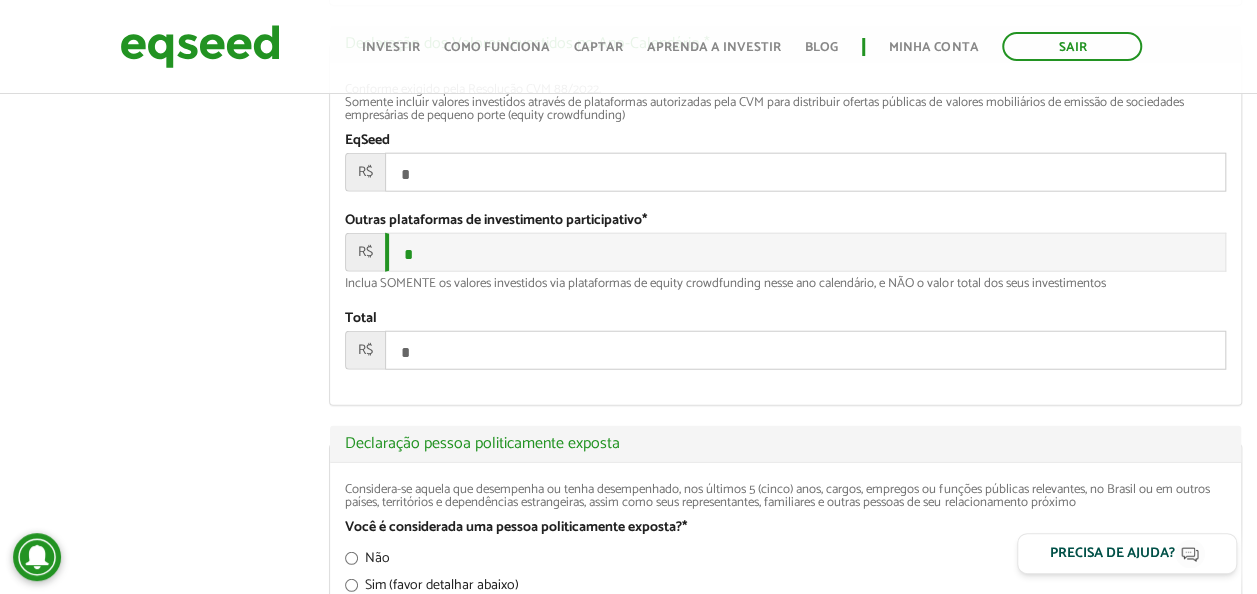 scroll, scrollTop: 2506, scrollLeft: 0, axis: vertical 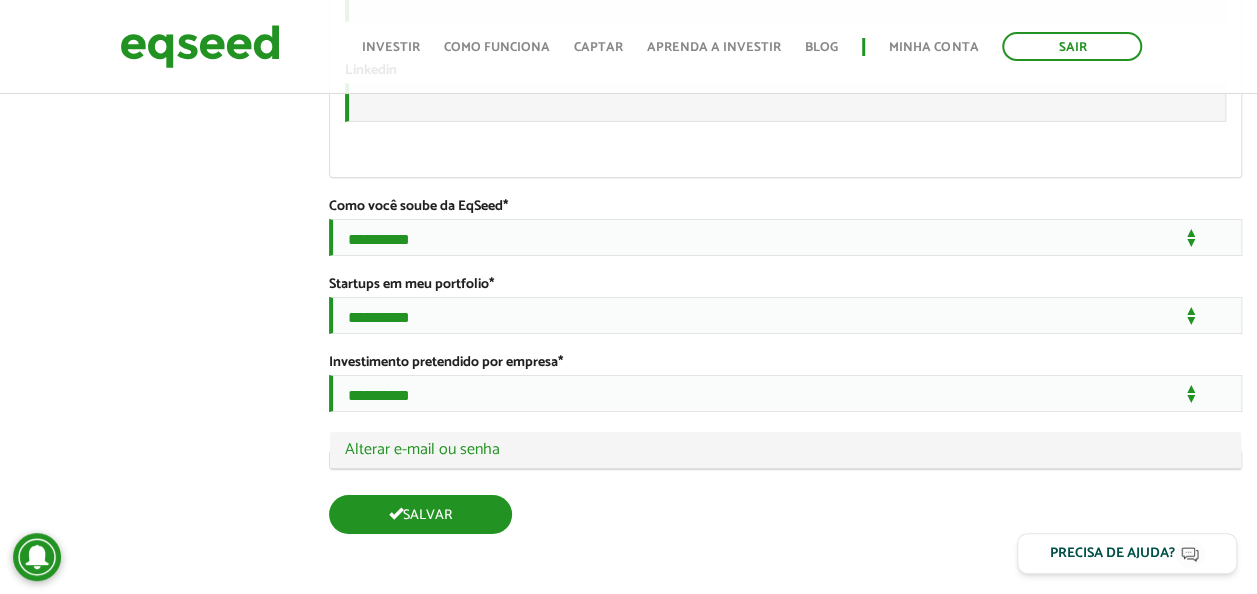 click on "Salvar" at bounding box center (420, 514) 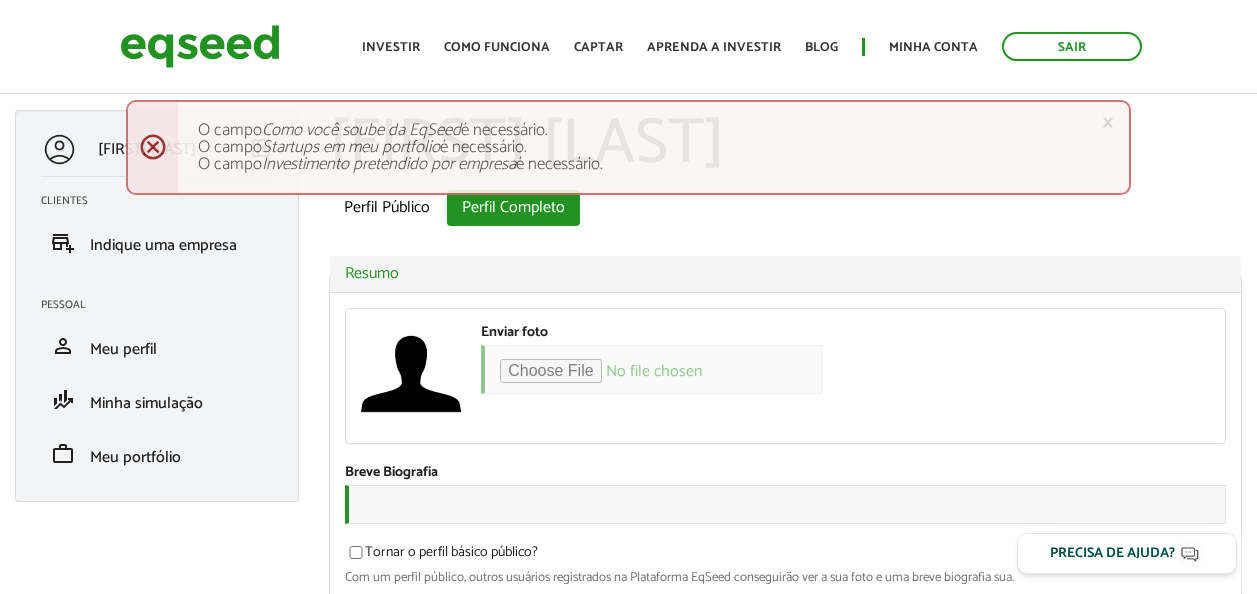 scroll, scrollTop: 0, scrollLeft: 0, axis: both 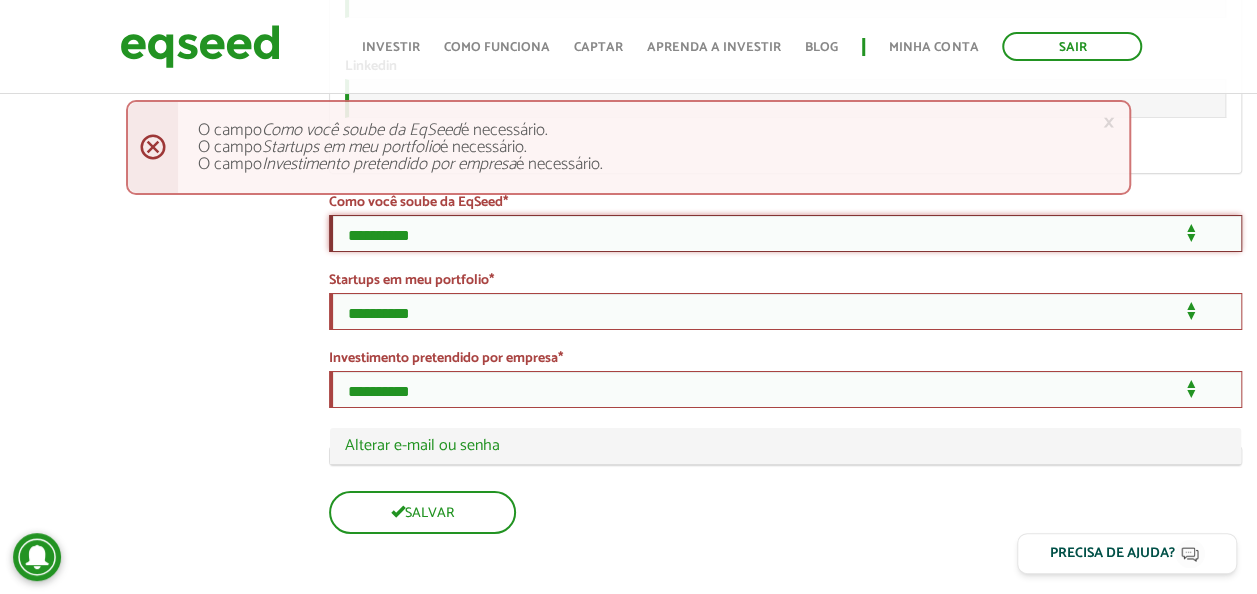click on "**********" at bounding box center [785, 233] 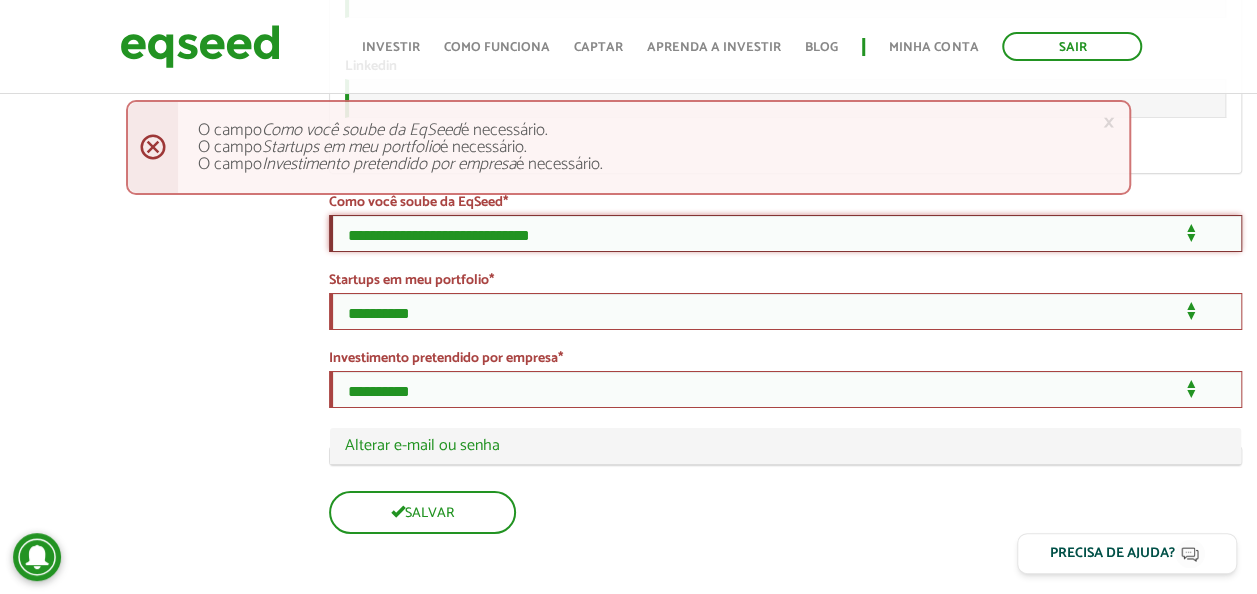click on "**********" at bounding box center (785, 233) 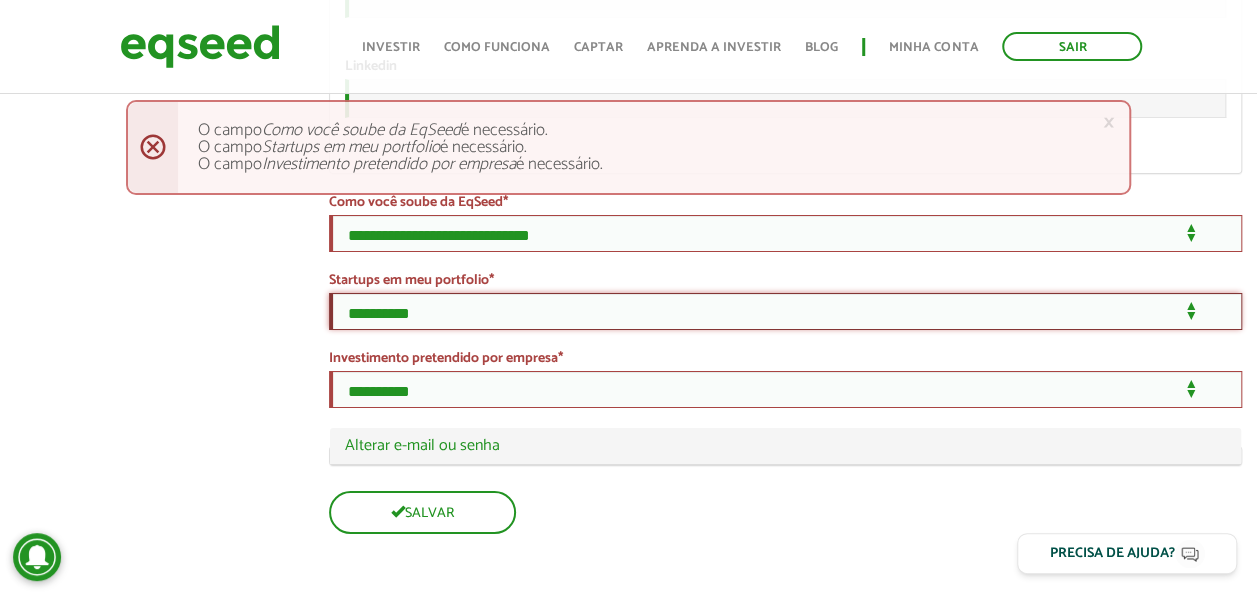 click on "**********" at bounding box center [785, 311] 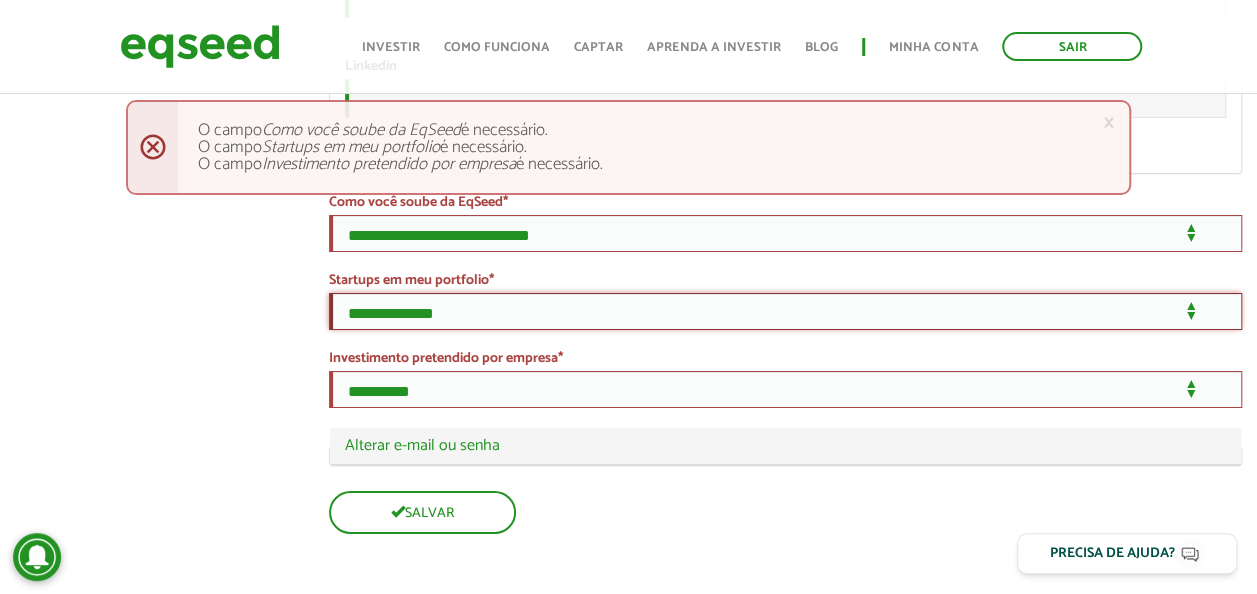 click on "**********" at bounding box center [785, 311] 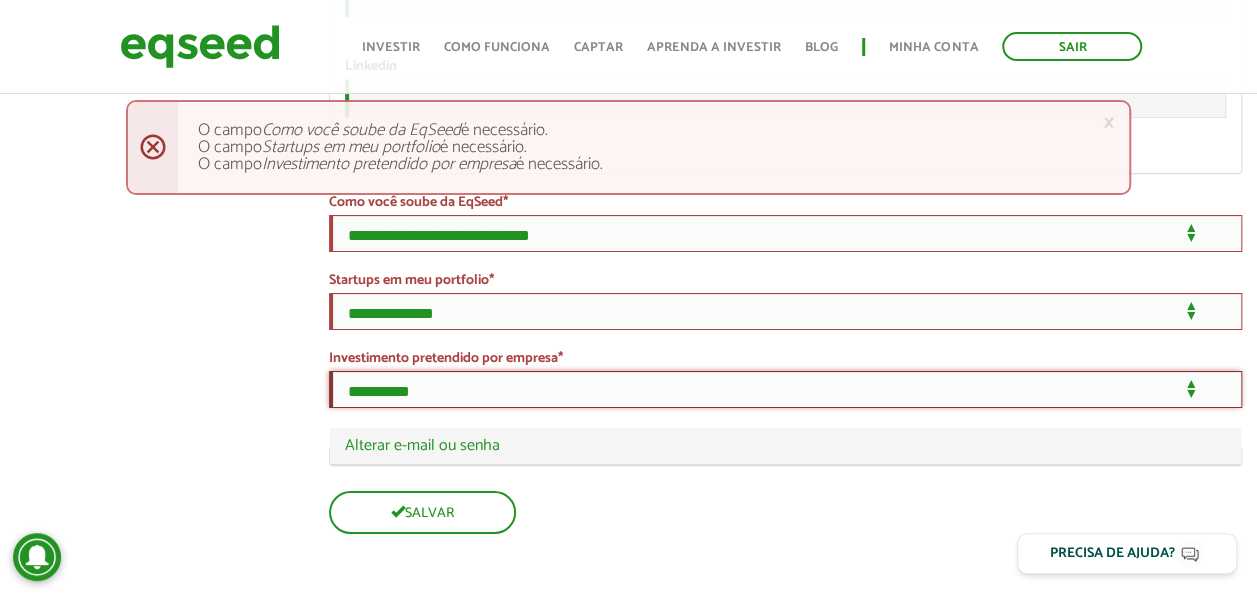 click on "**********" at bounding box center (785, 389) 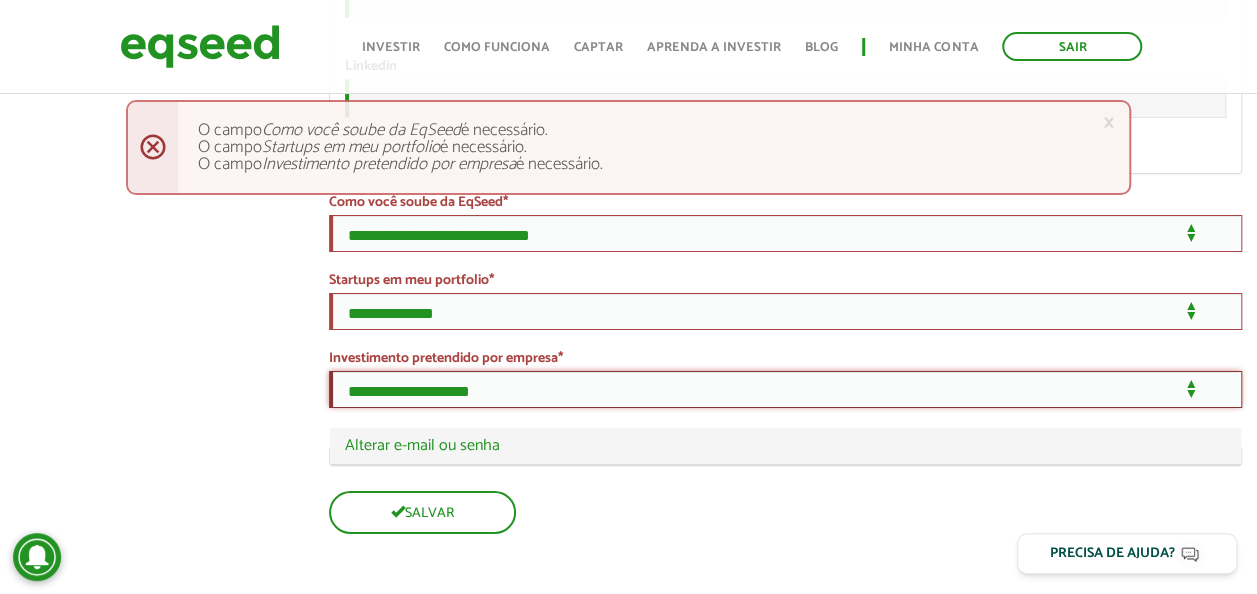 click on "**********" at bounding box center (785, 389) 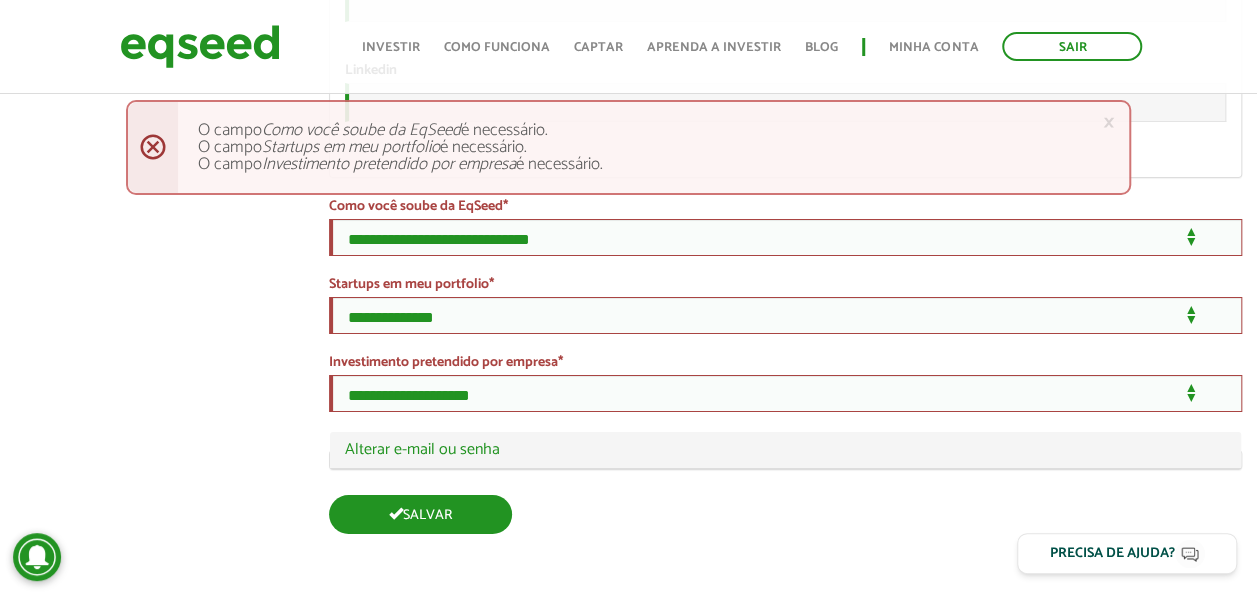 click on "Salvar" at bounding box center [420, 514] 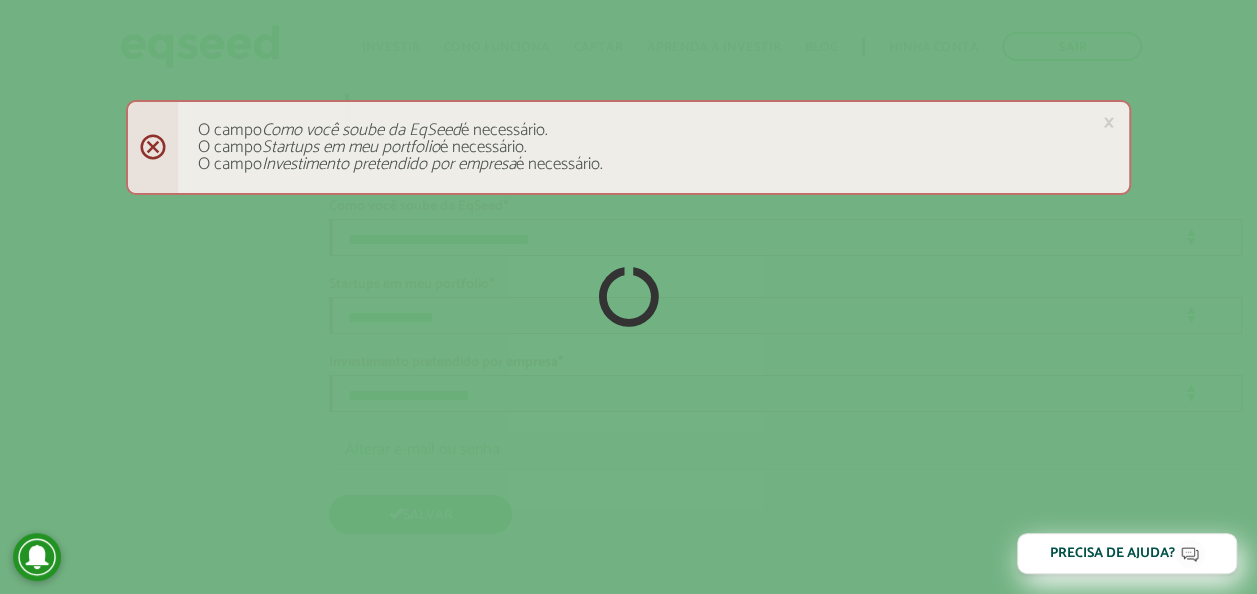 scroll, scrollTop: 3563, scrollLeft: 0, axis: vertical 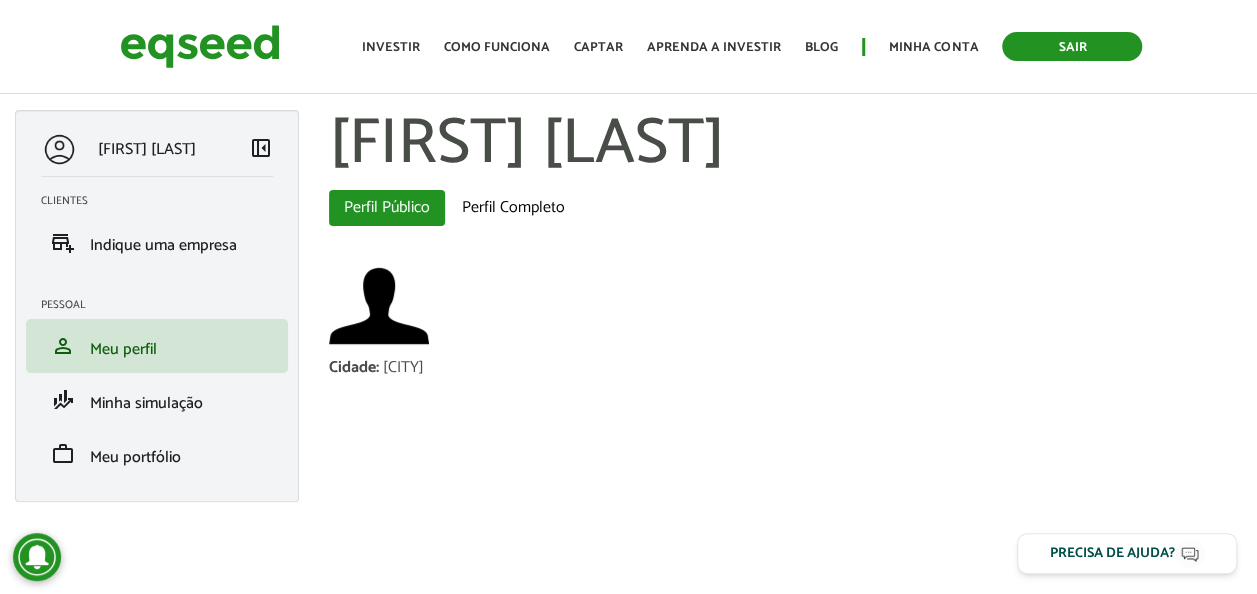 click on "Sair" at bounding box center [1072, 46] 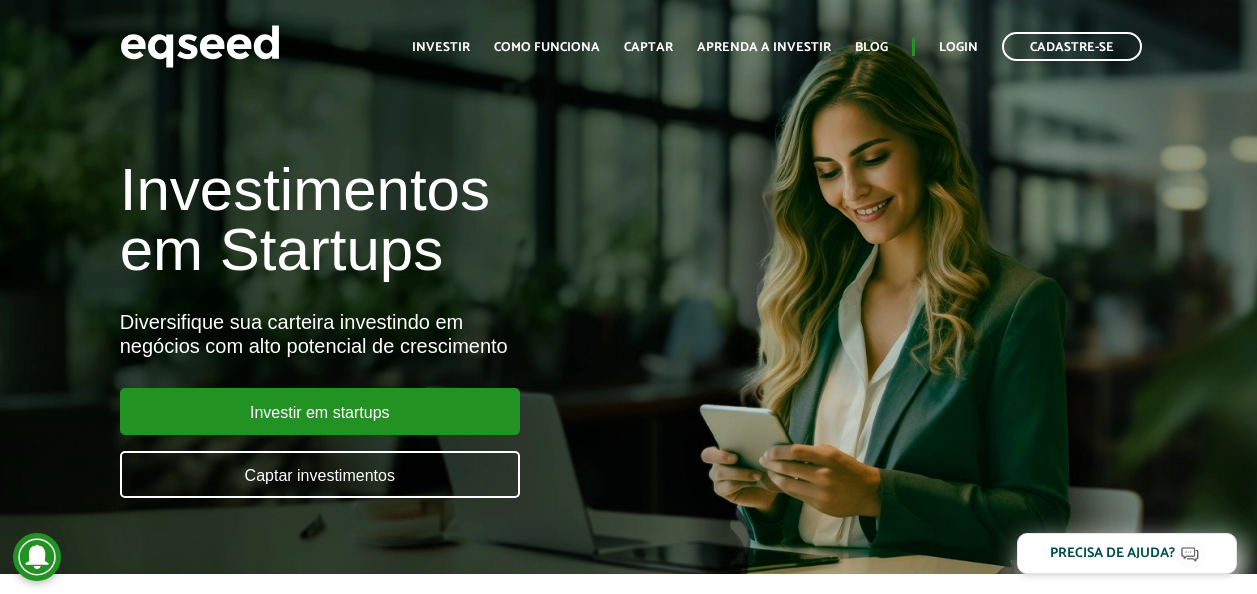 scroll, scrollTop: 0, scrollLeft: 0, axis: both 